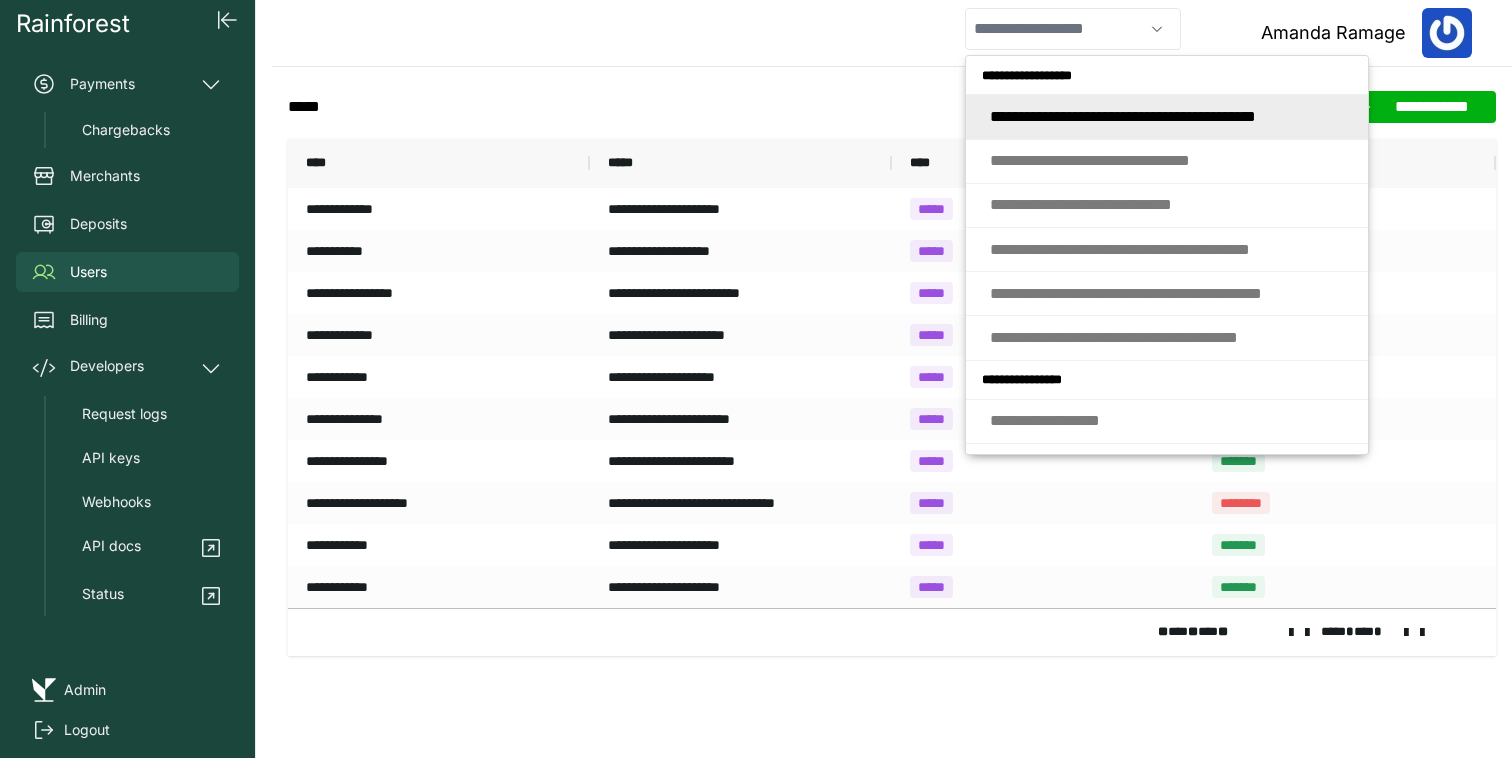 scroll, scrollTop: 0, scrollLeft: 0, axis: both 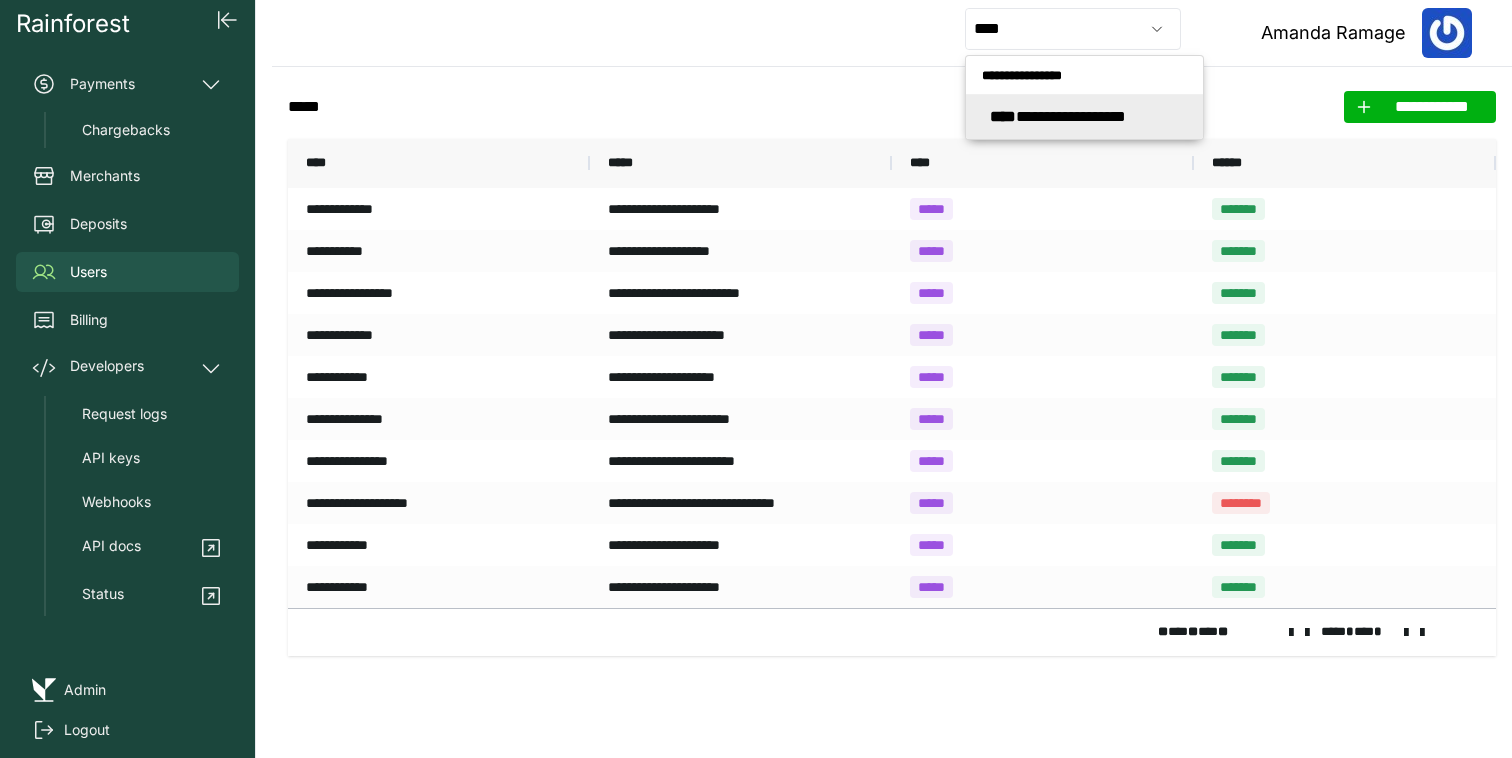 type on "**********" 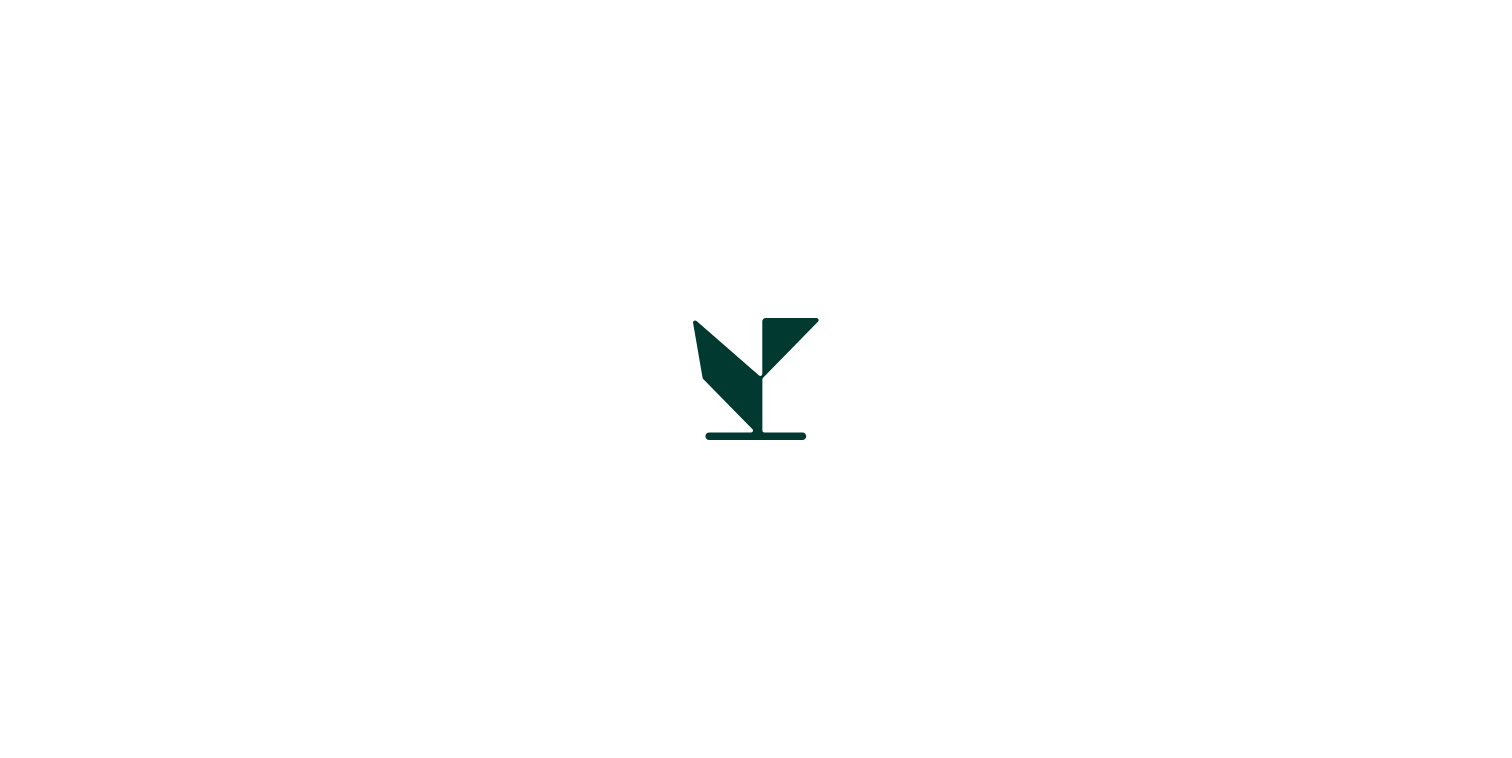 scroll, scrollTop: 0, scrollLeft: 0, axis: both 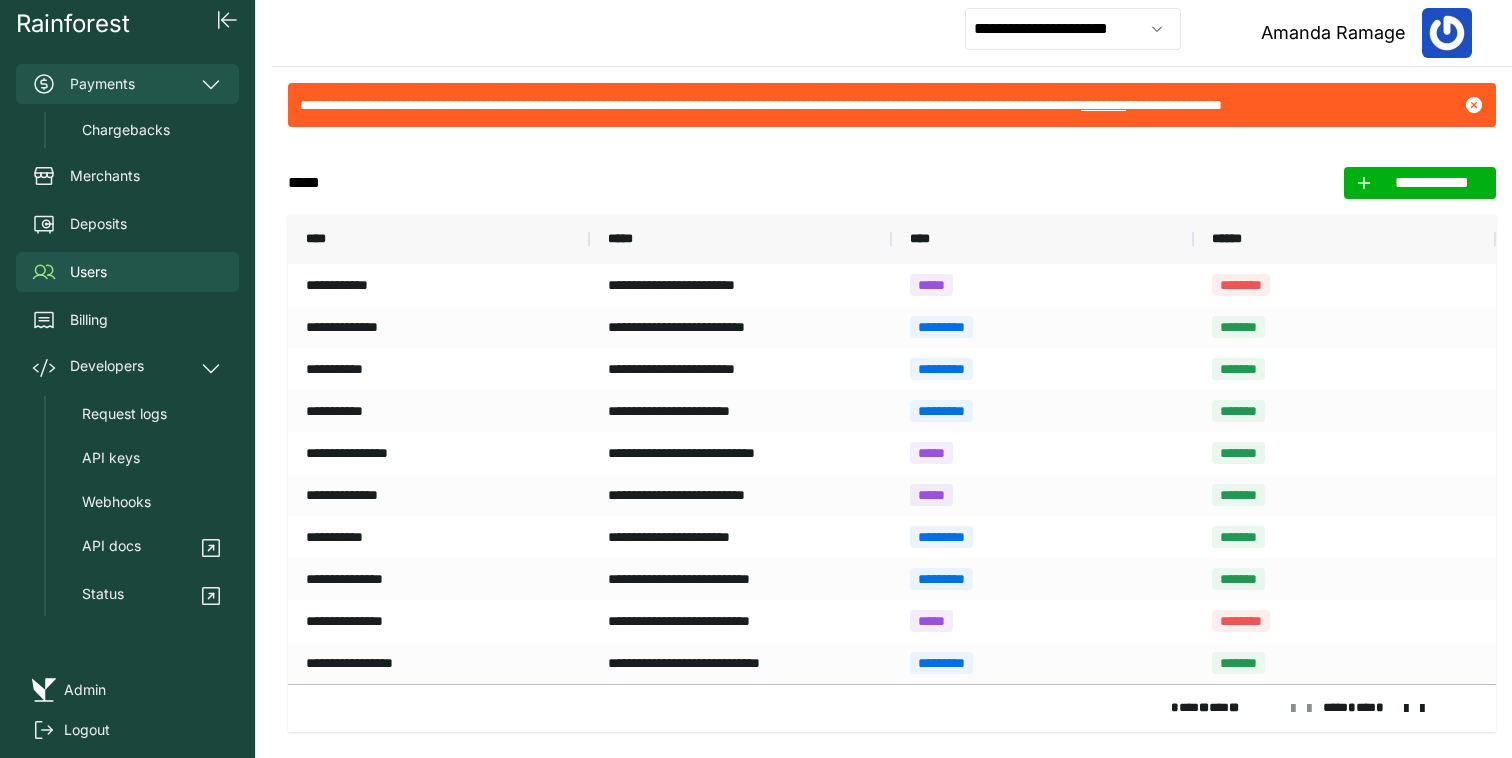 click on "Payments" at bounding box center (127, 84) 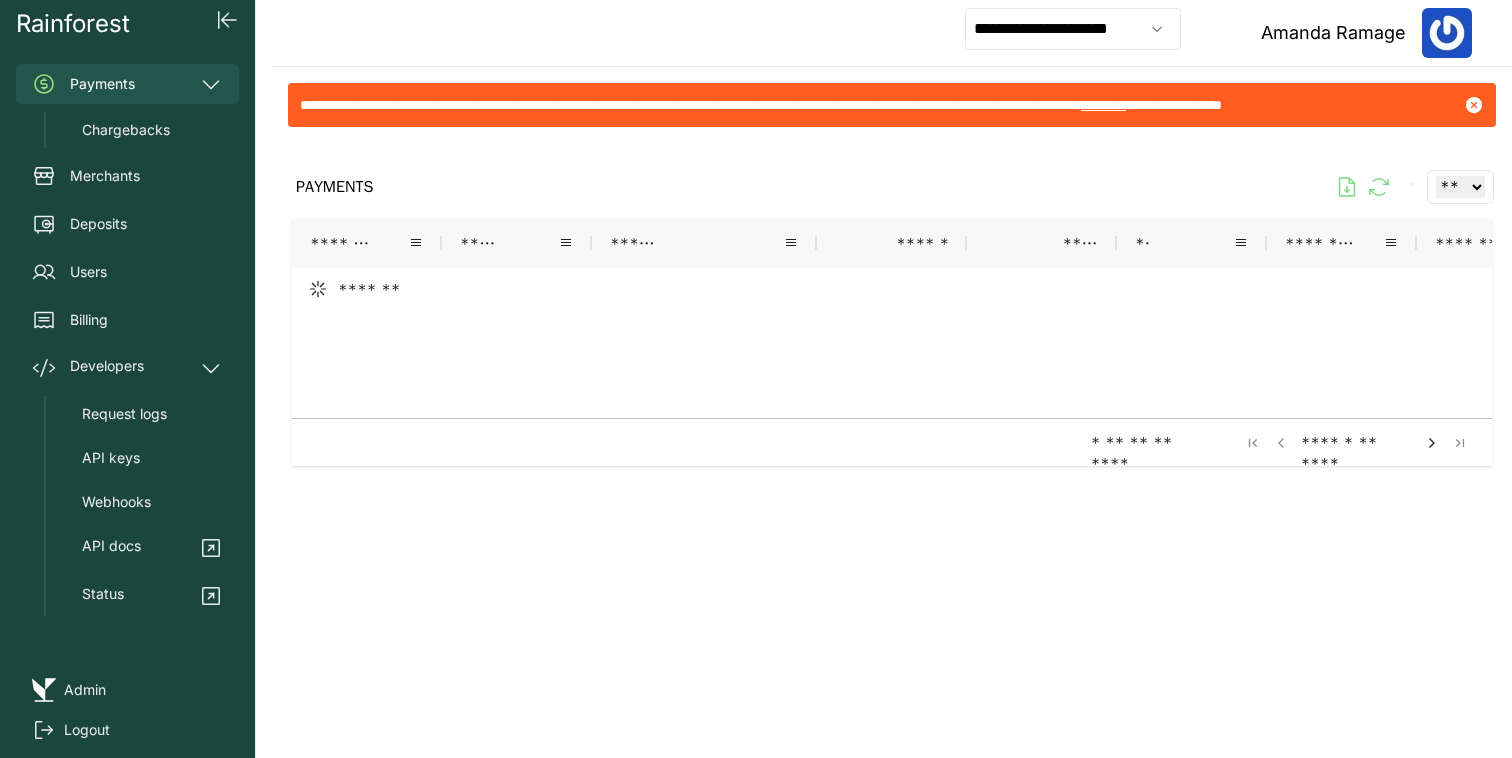 click 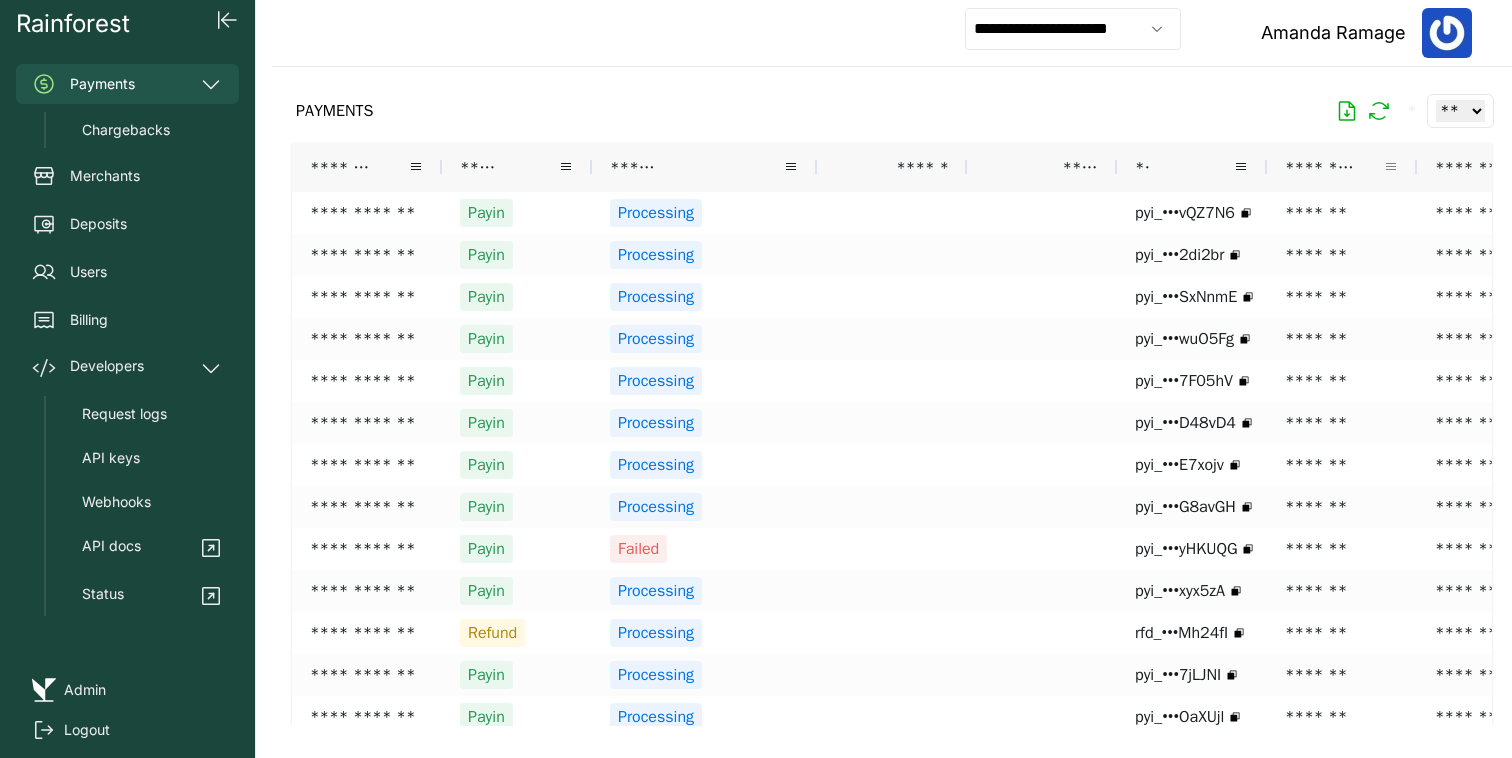 click at bounding box center [1391, 167] 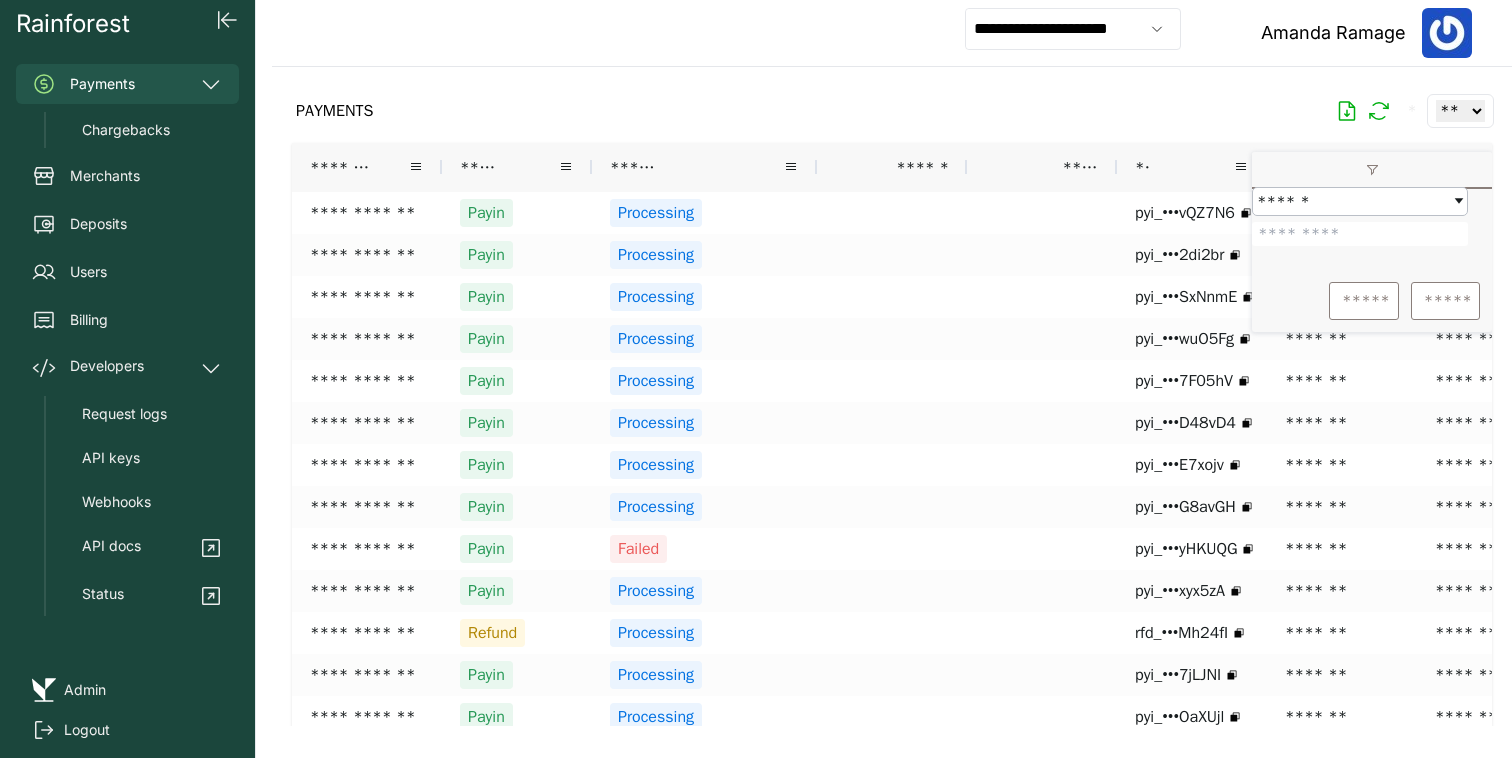 type on "*******" 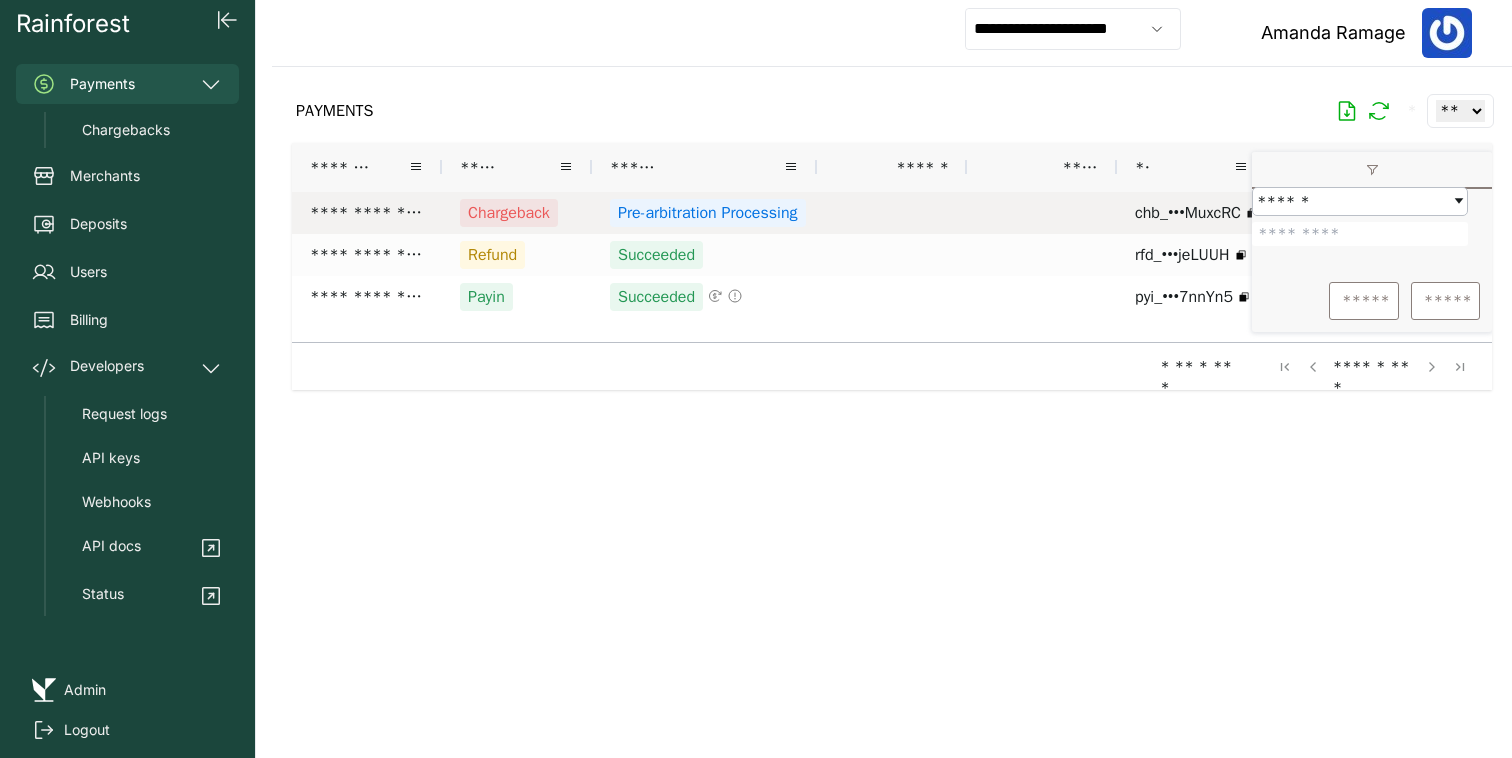 click on "Chargeback" at bounding box center [517, 213] 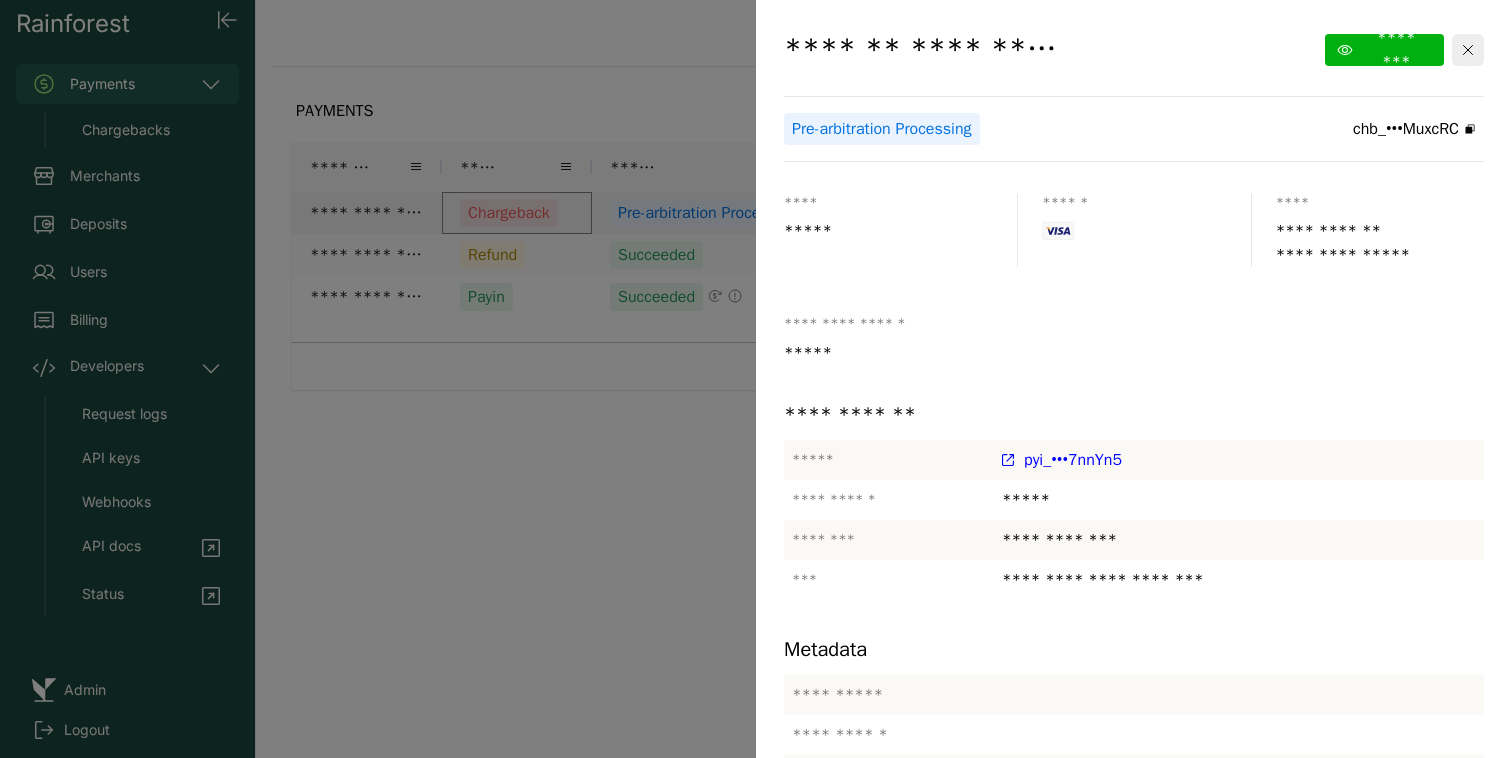 scroll, scrollTop: 20, scrollLeft: 0, axis: vertical 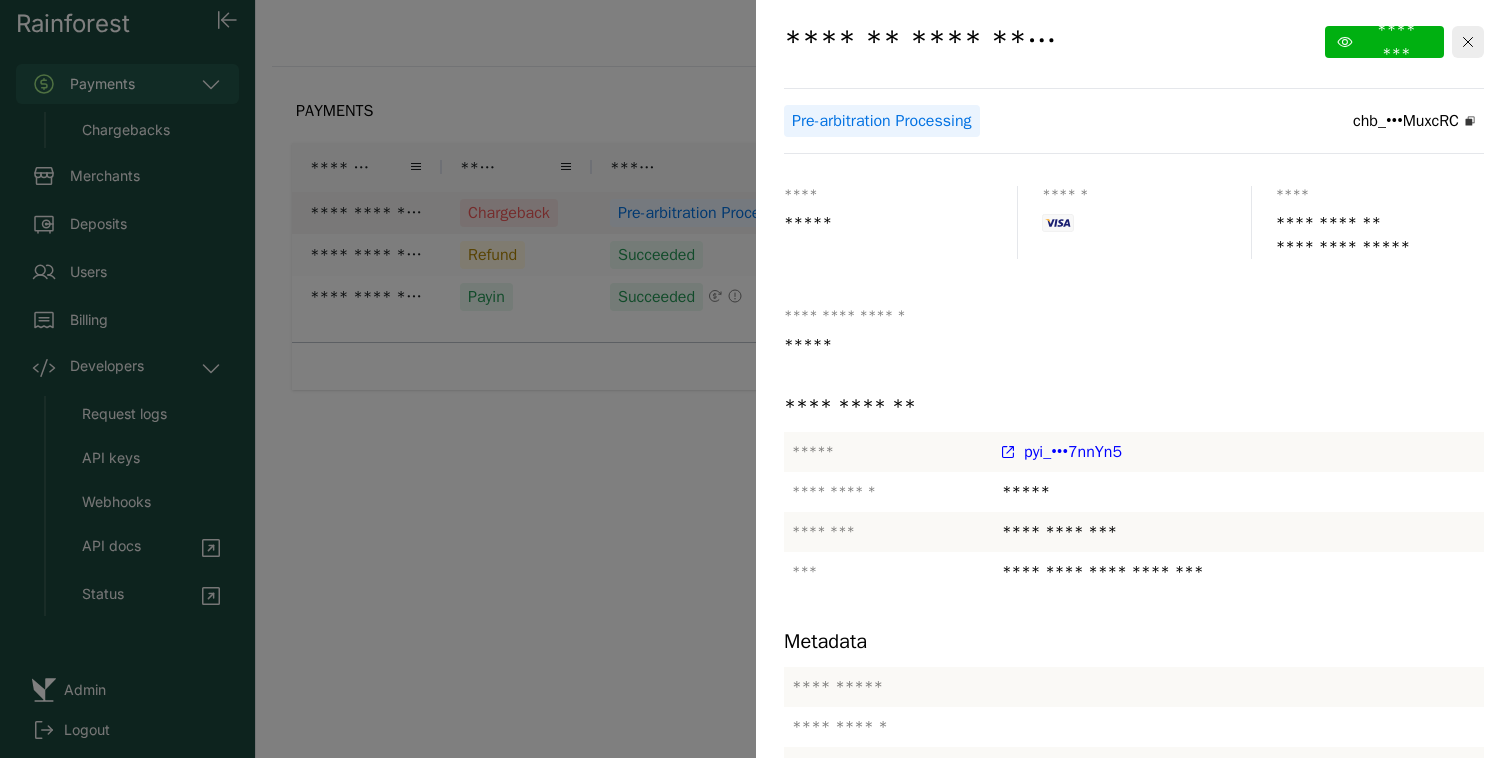 click 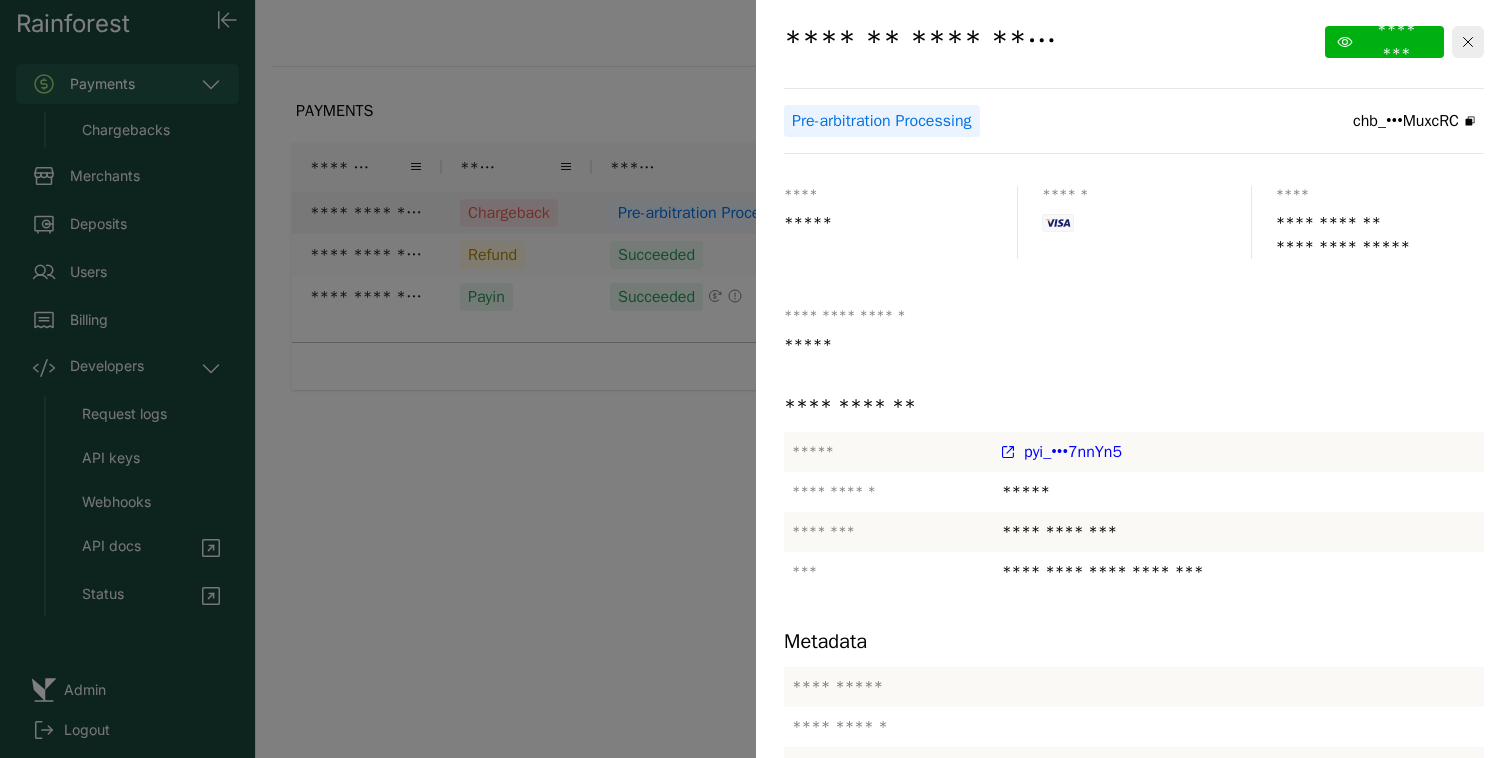 click at bounding box center (756, 379) 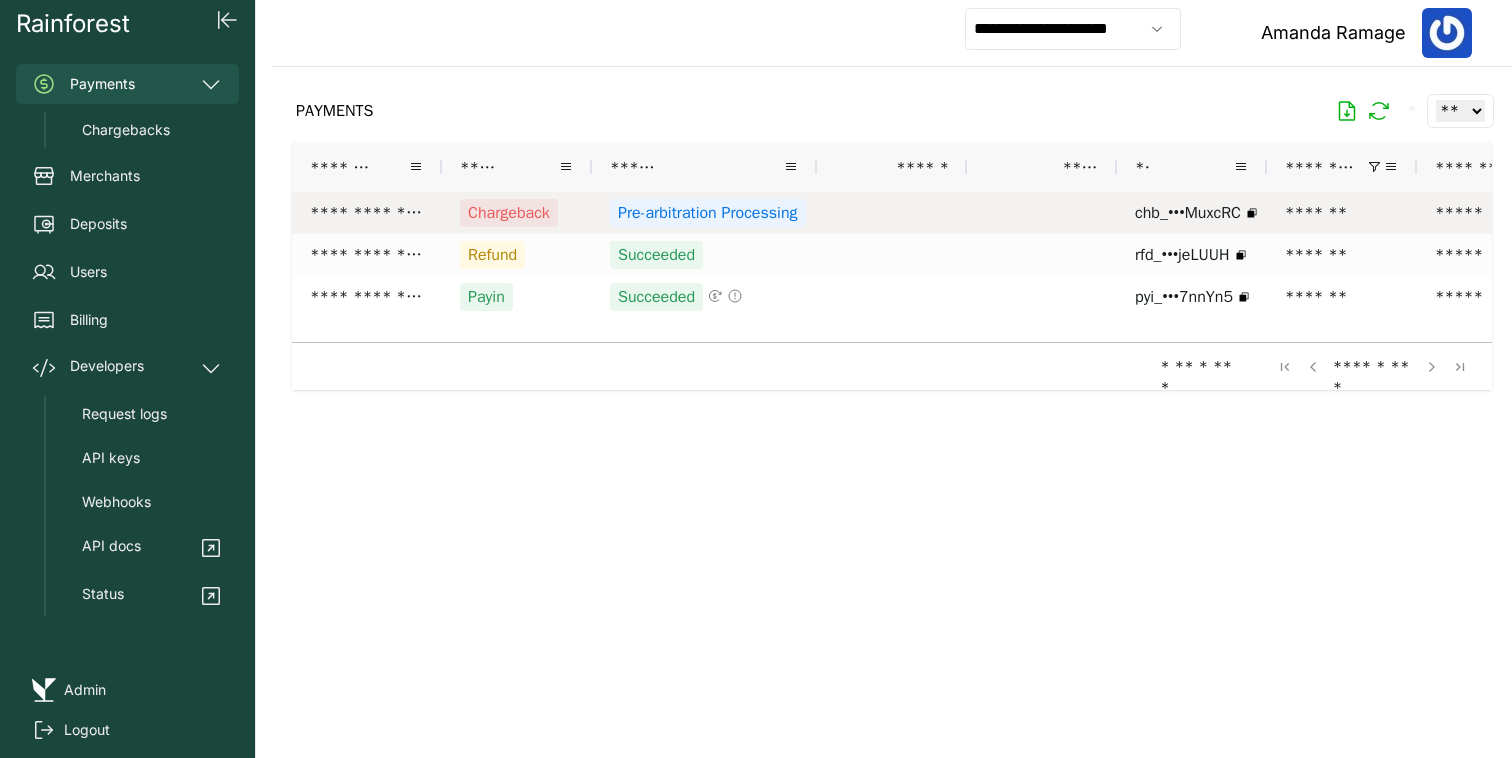 click on "Pre-arbitration Processing" at bounding box center (708, 213) 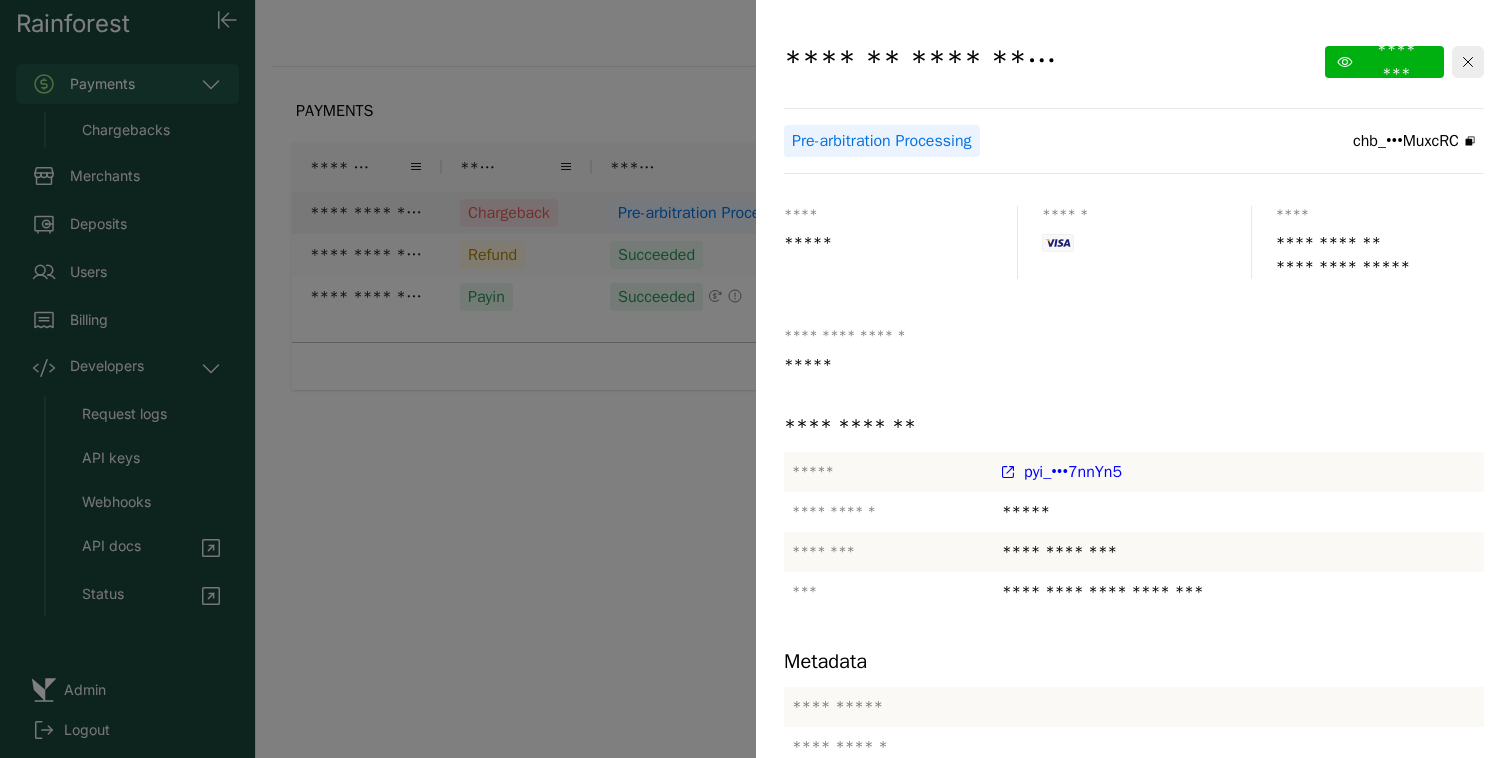 click at bounding box center [756, 379] 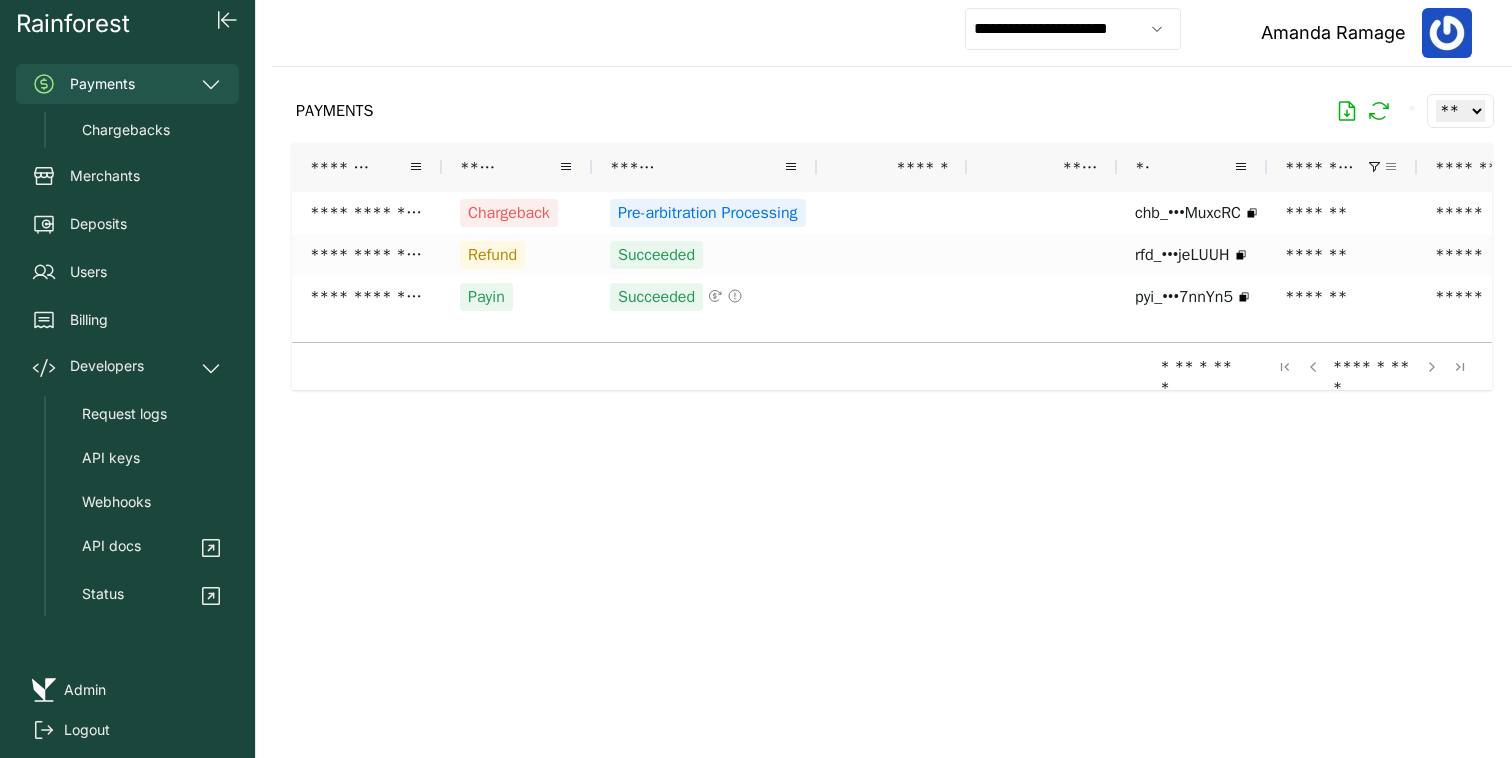 click at bounding box center [1391, 167] 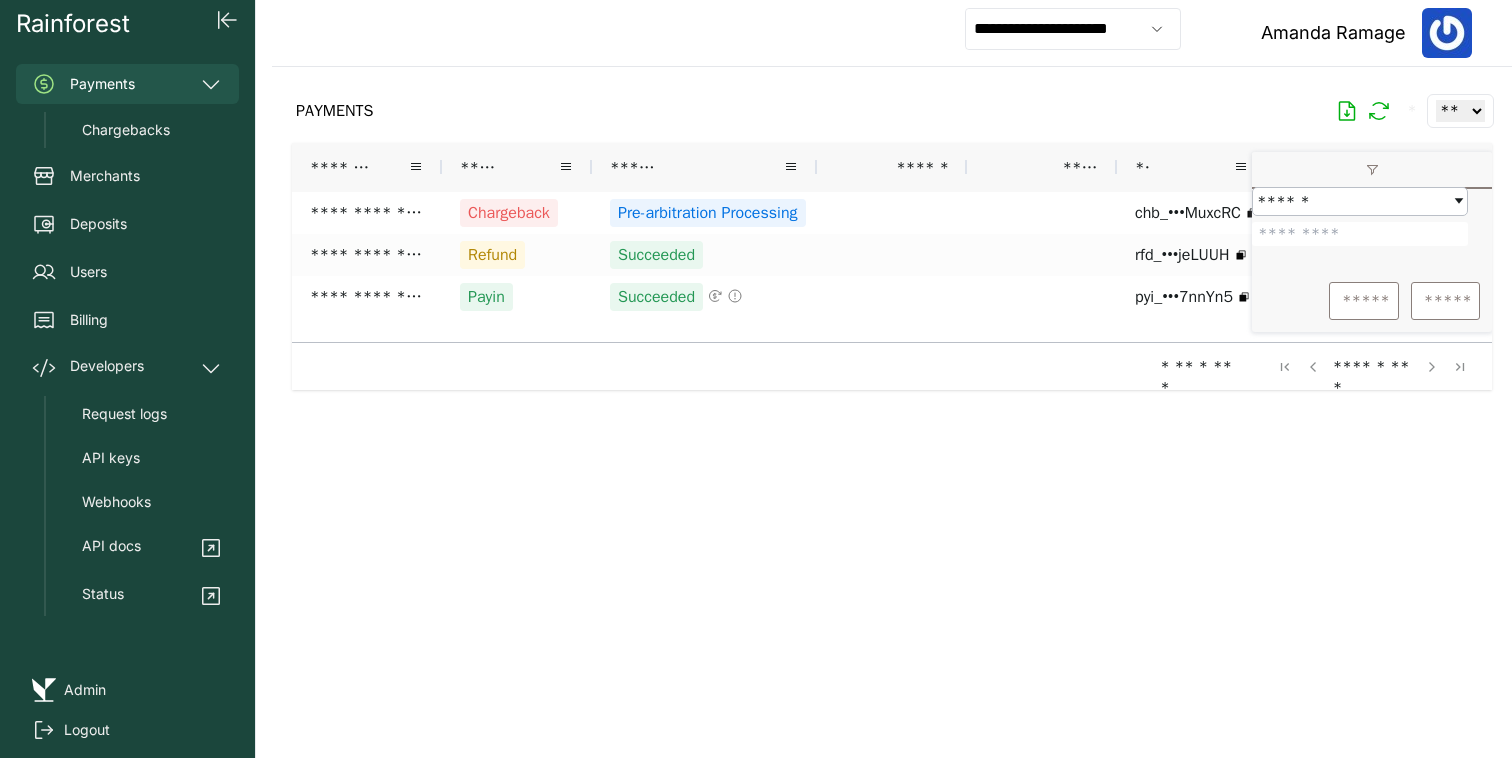 click on "*****" at bounding box center [1364, 301] 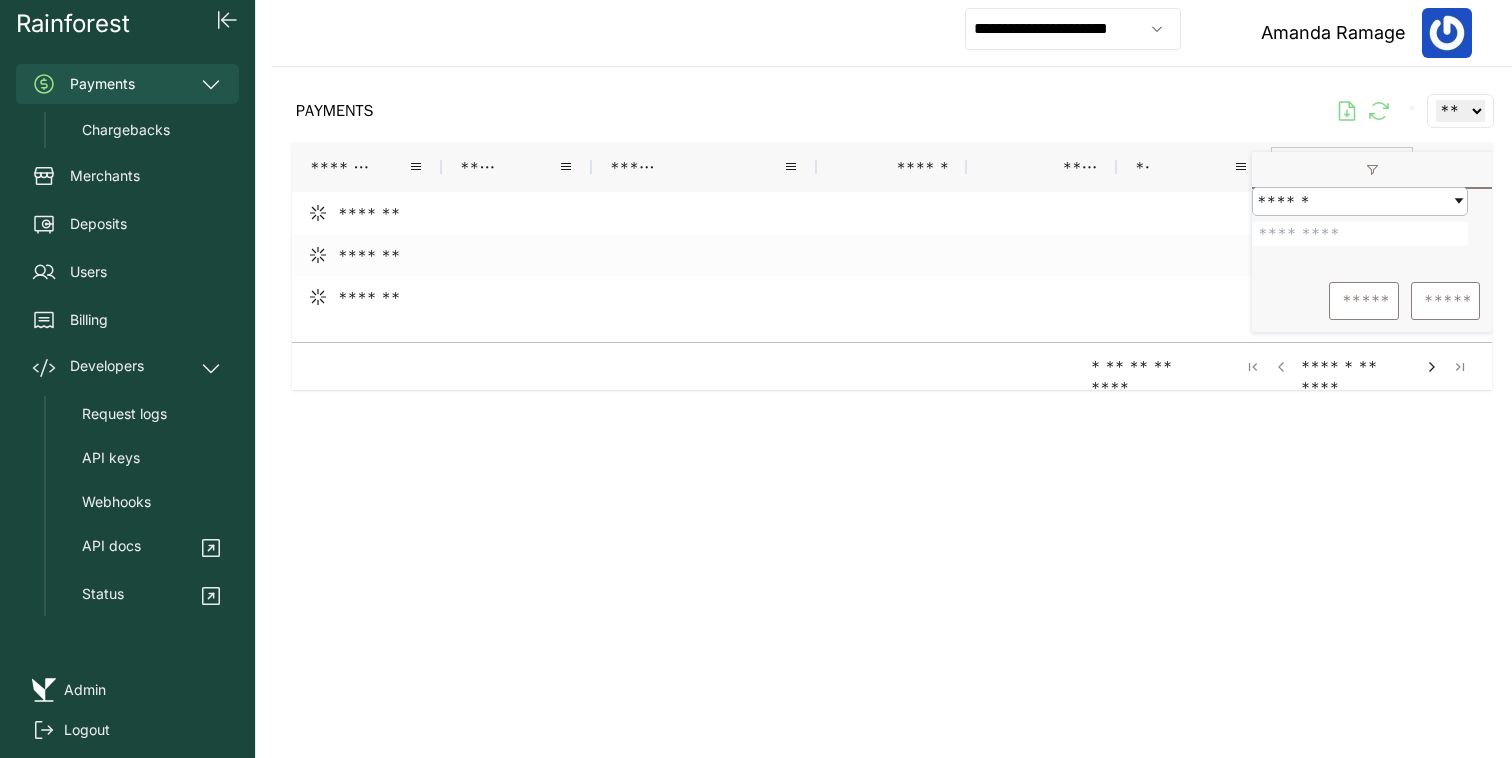 click on "**********" at bounding box center [1360, 234] 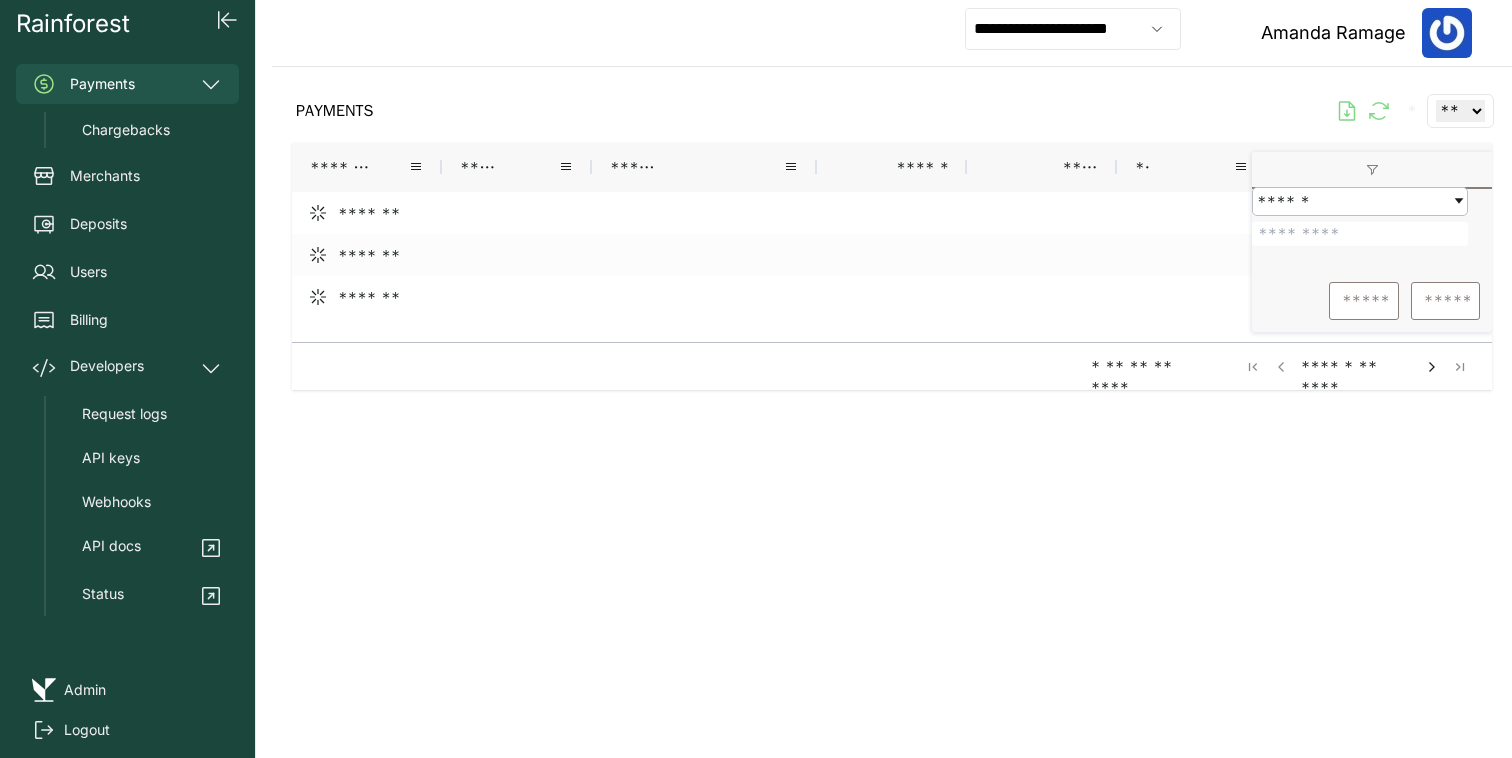 click on "**********" at bounding box center (1360, 234) 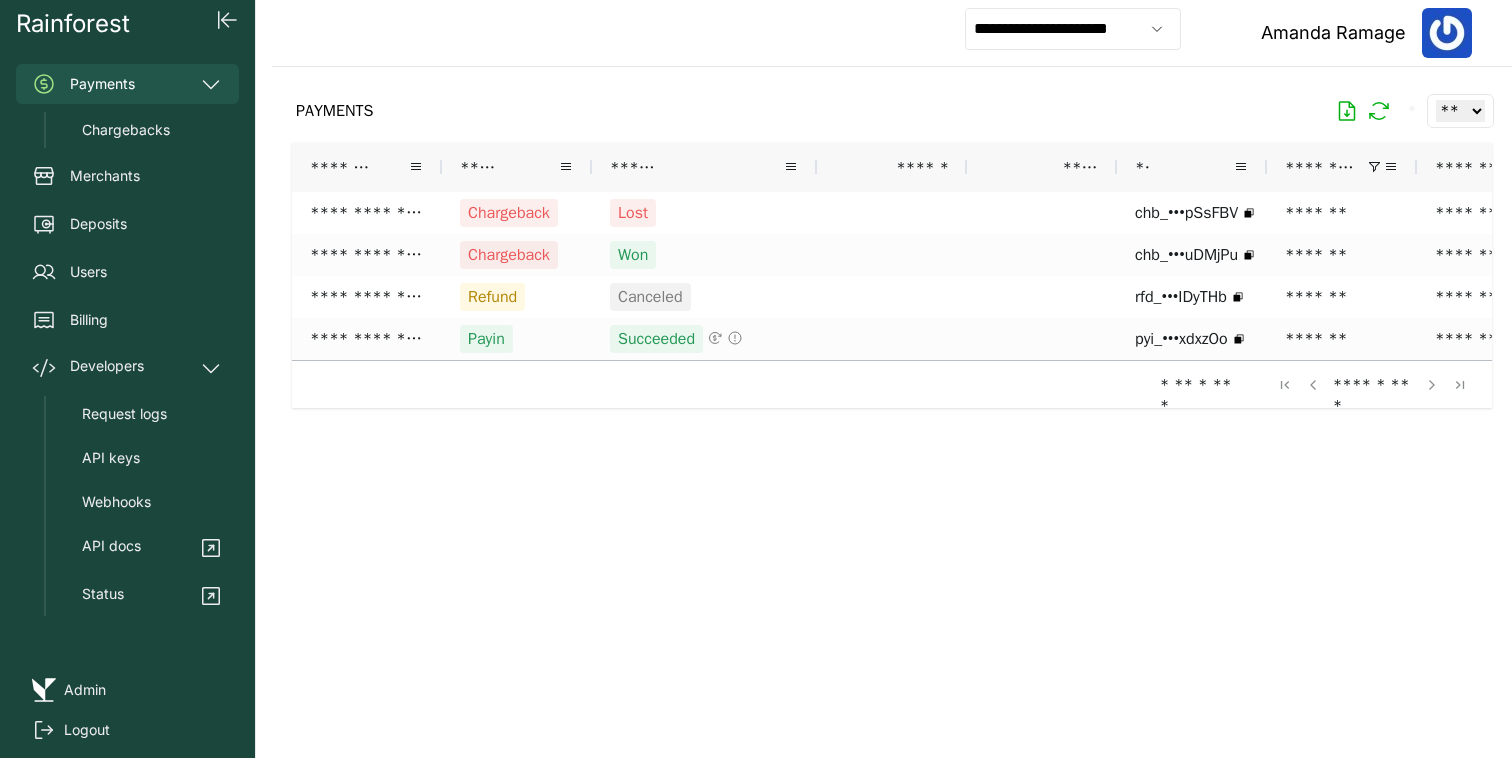 click at bounding box center (892, 396) 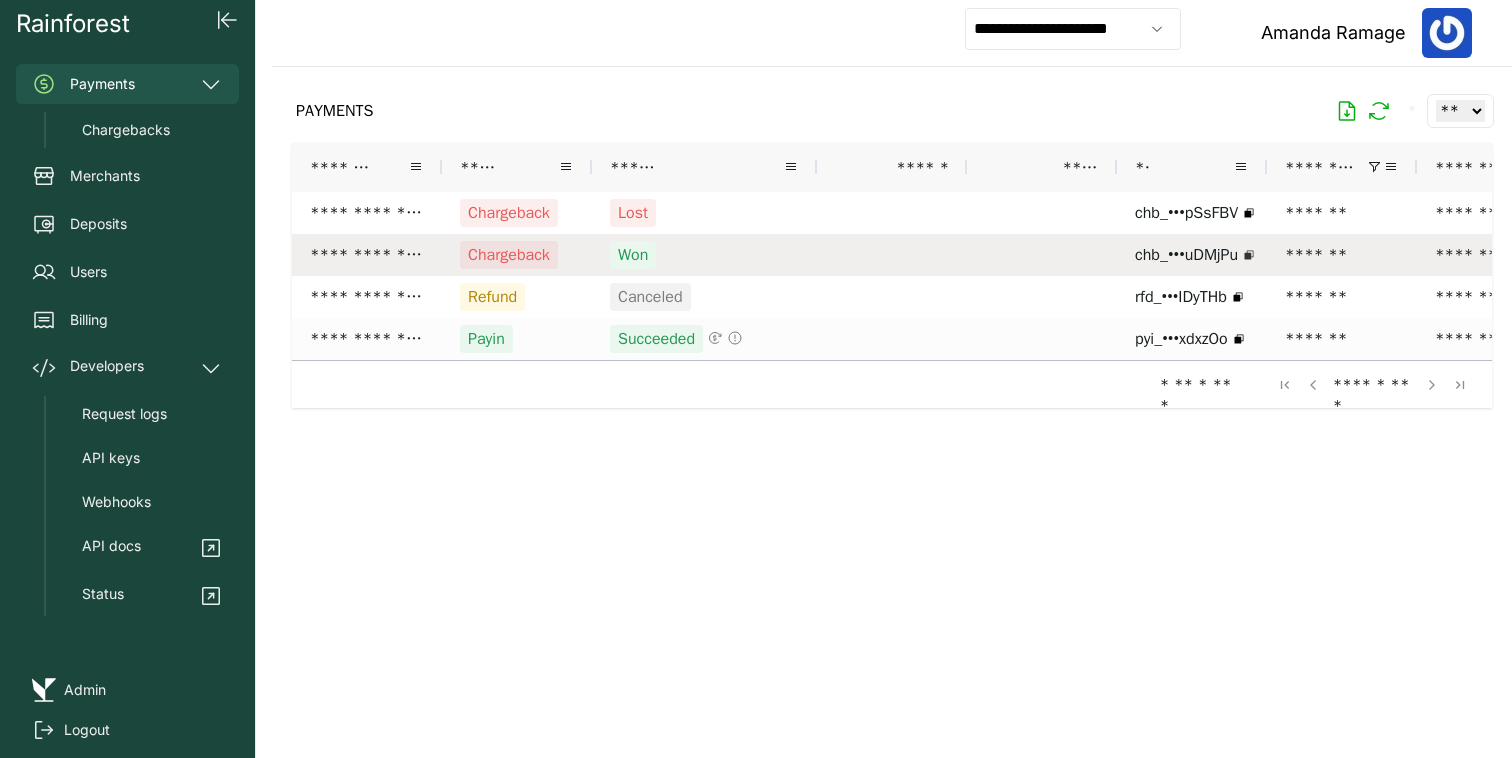 click 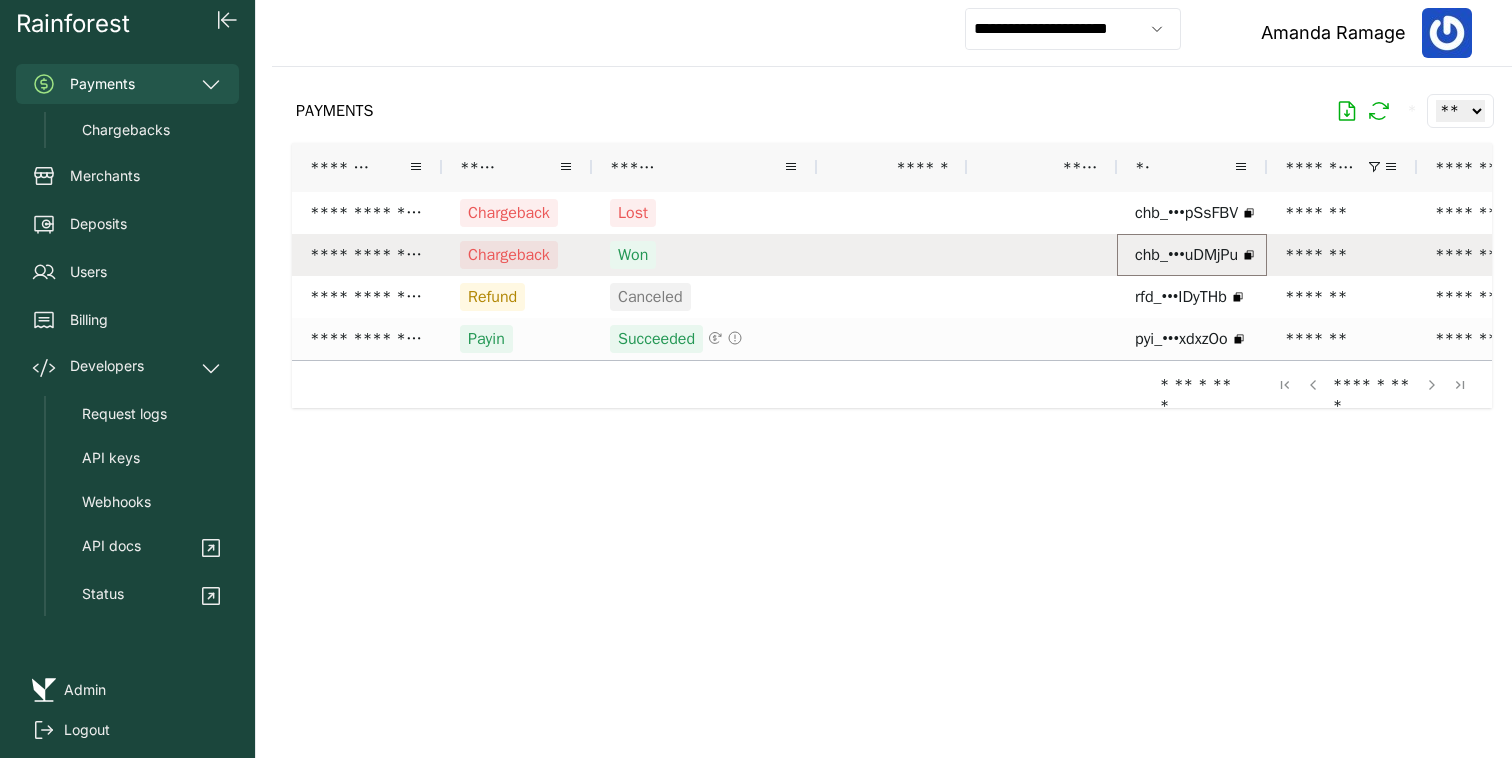 scroll, scrollTop: 0, scrollLeft: 12, axis: horizontal 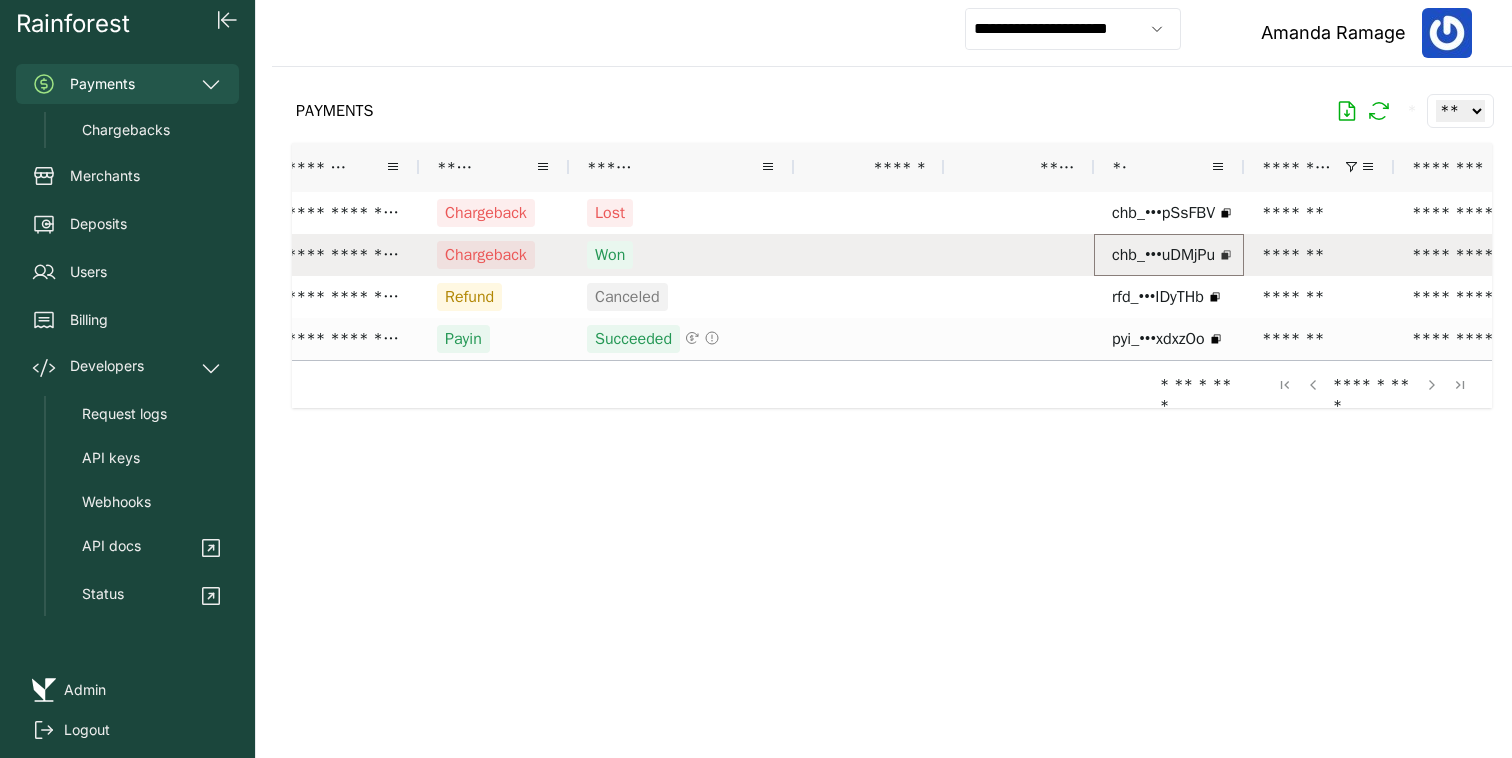 click 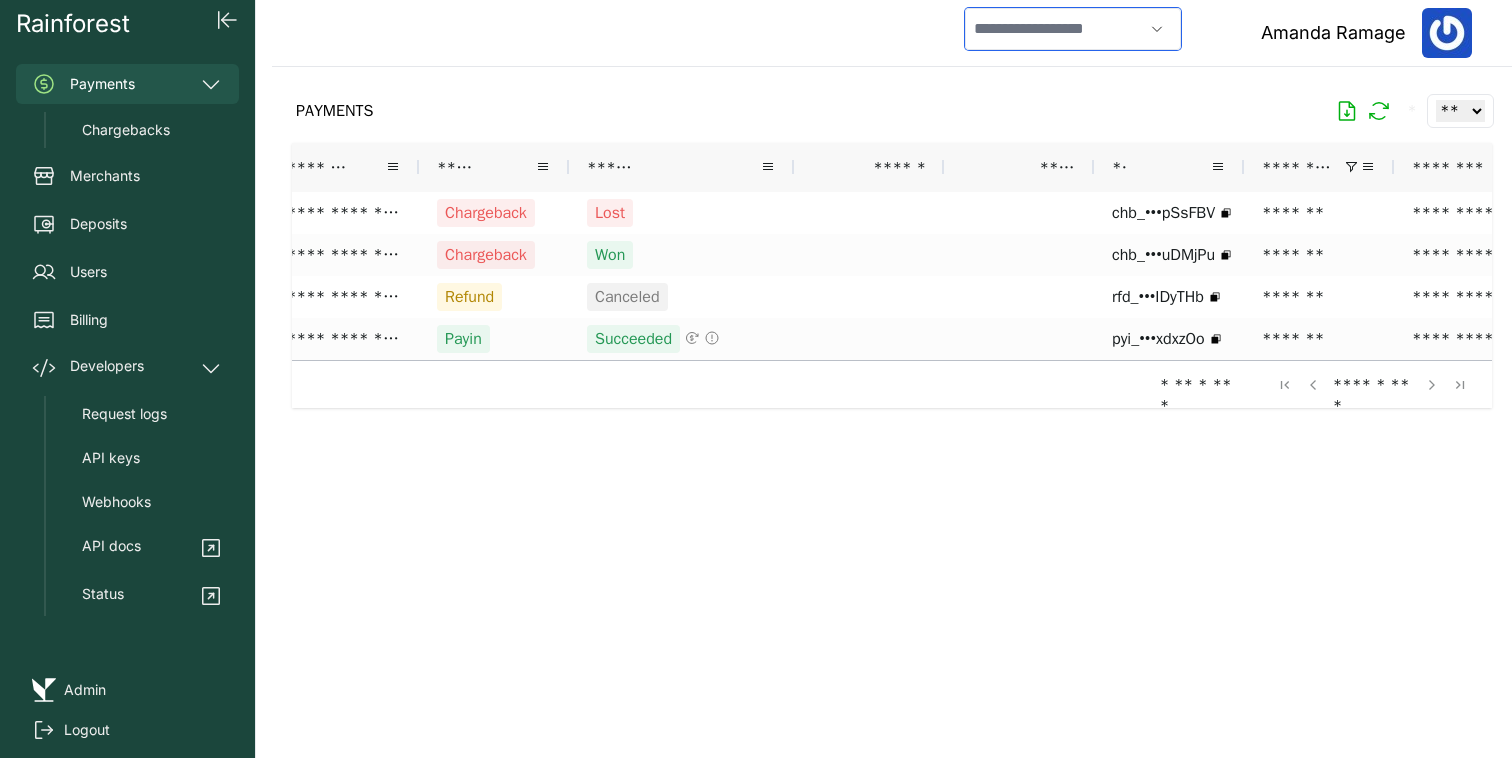click at bounding box center (1054, 29) 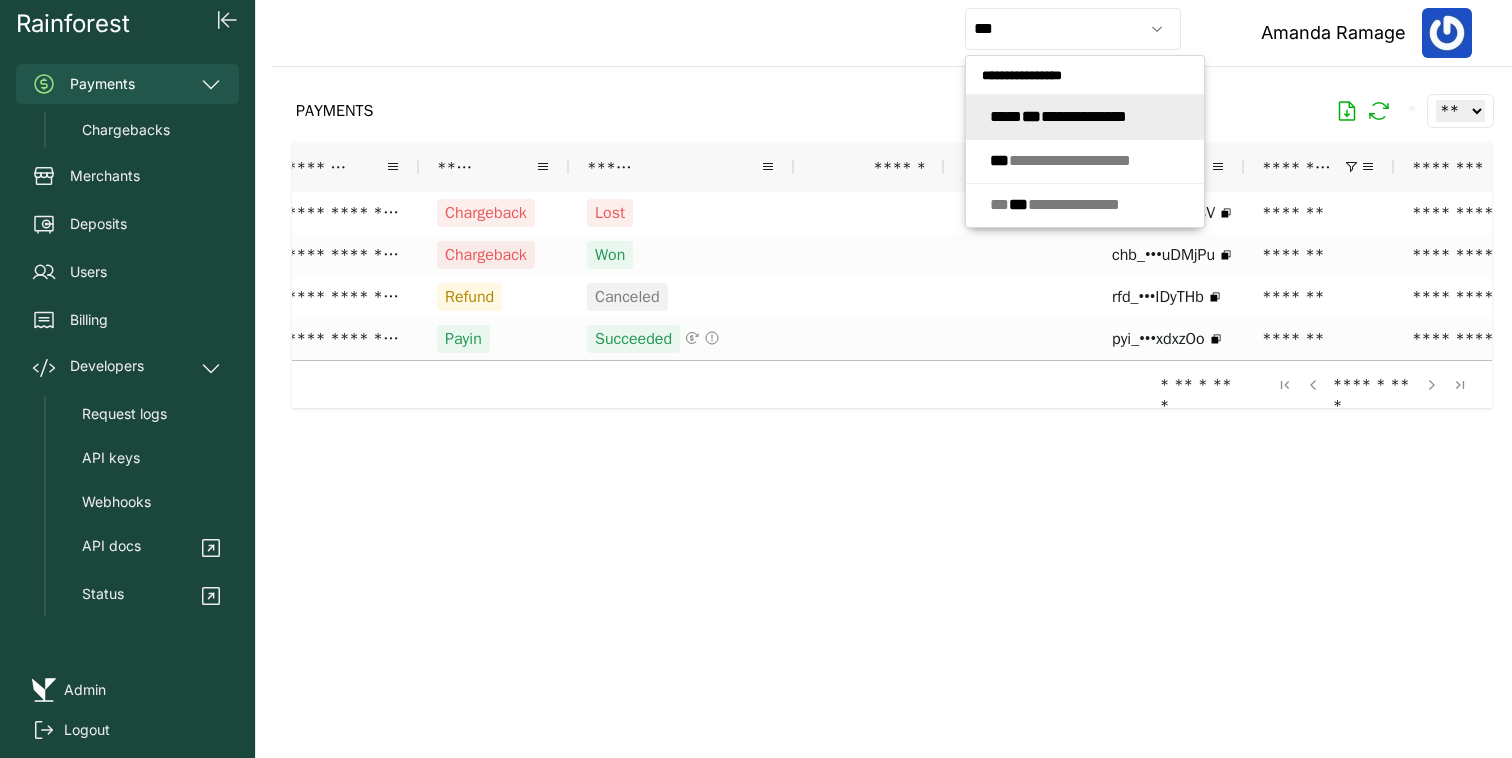 type on "**********" 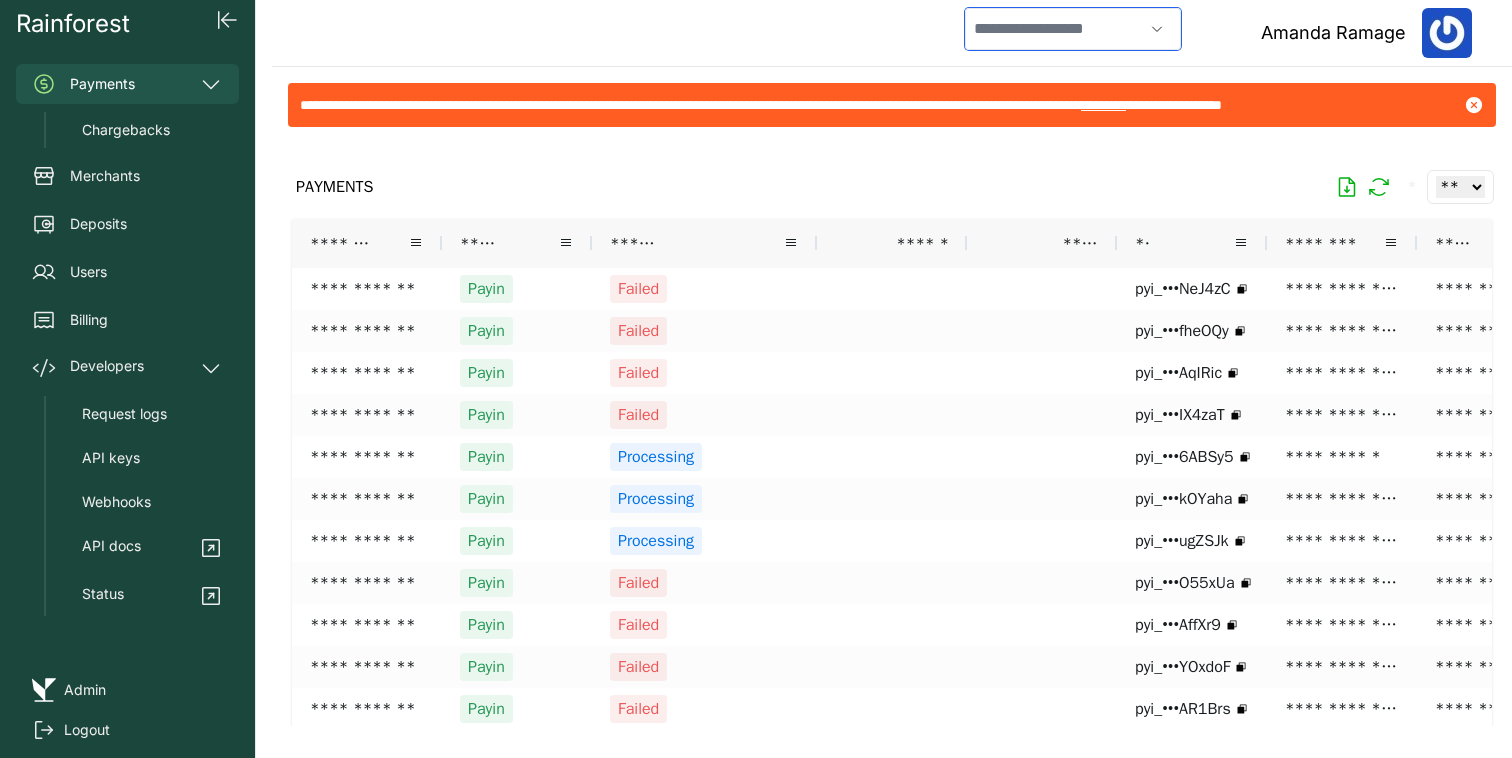 click at bounding box center [1054, 29] 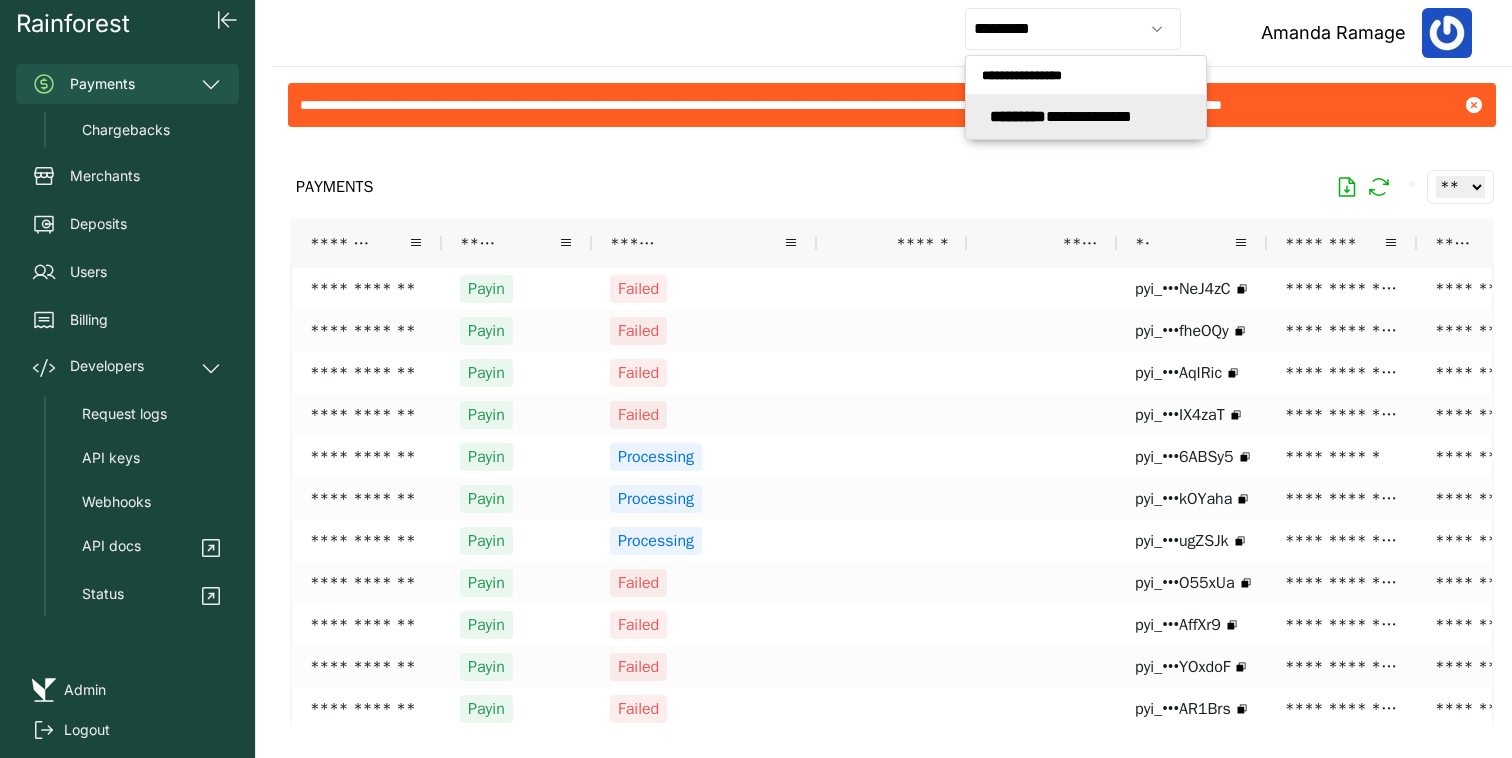 type on "**********" 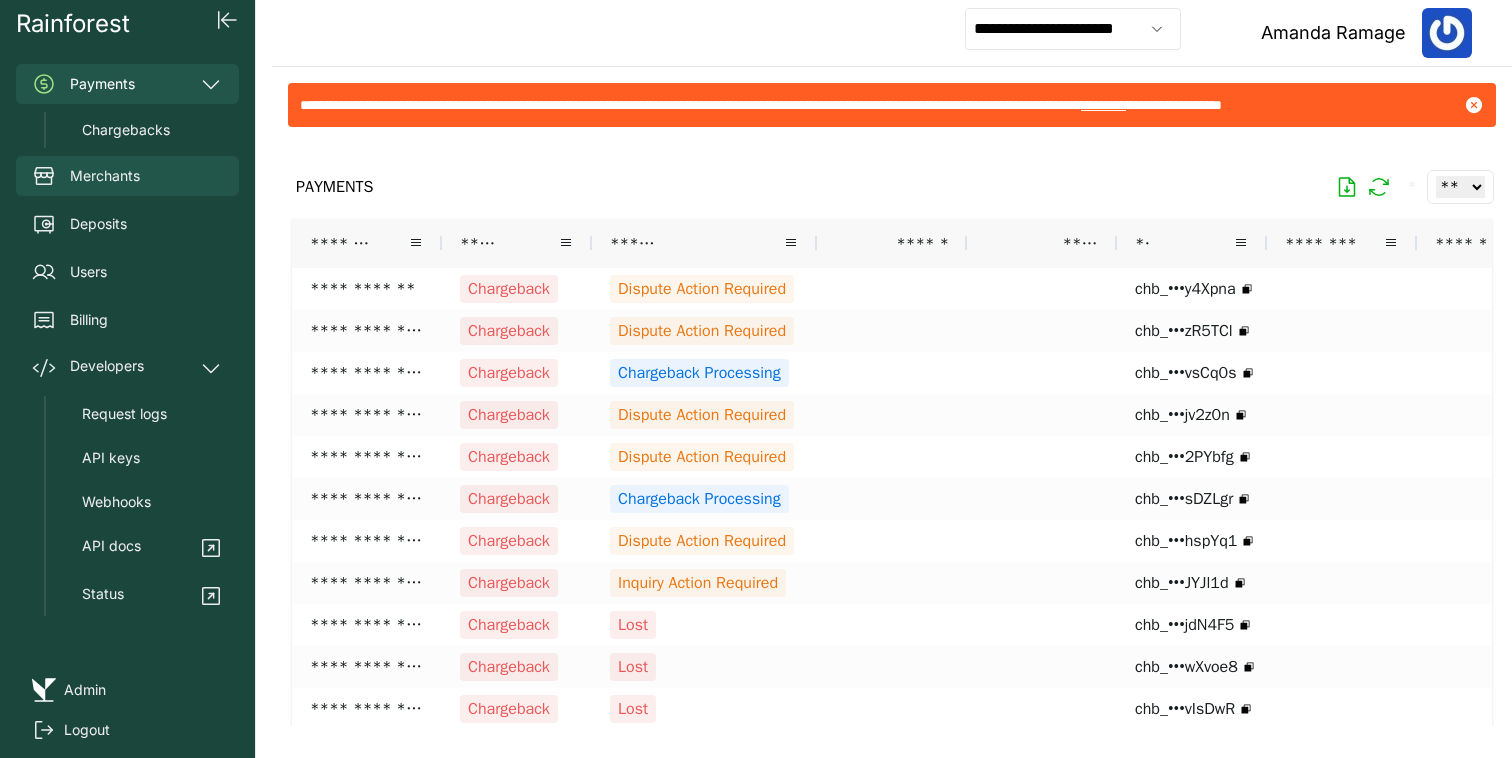 click on "Merchants" at bounding box center [127, 176] 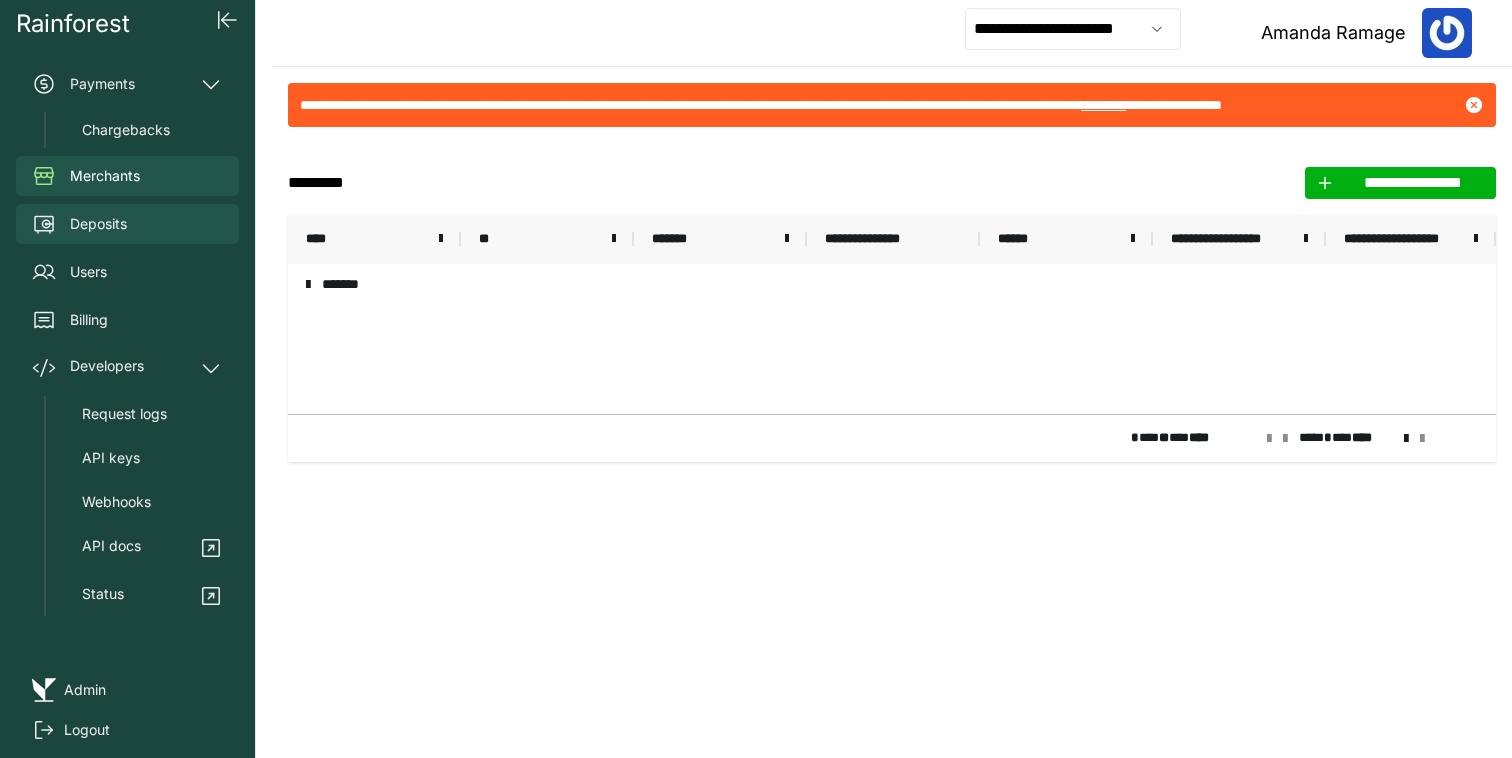 click on "Deposits" at bounding box center [127, 224] 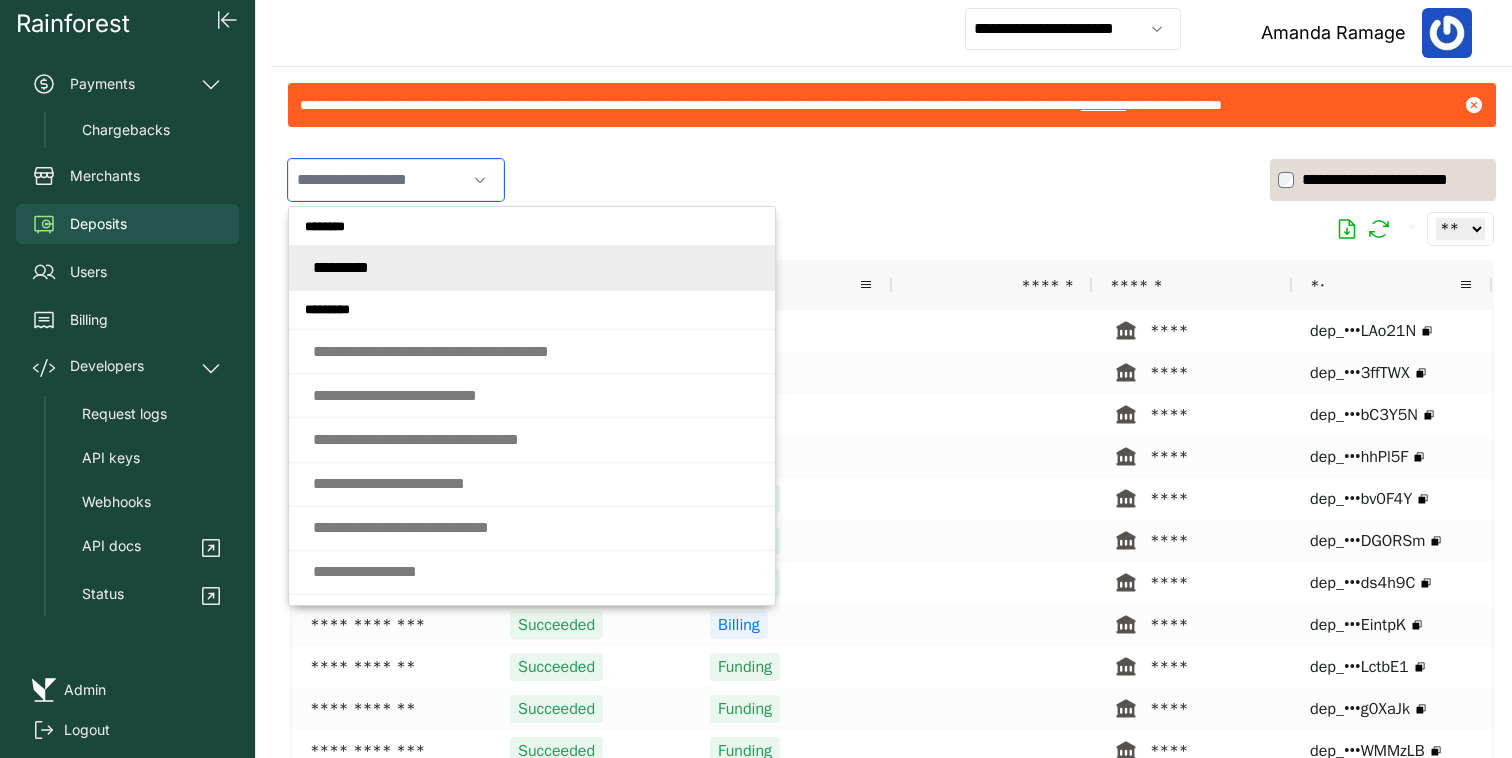 click at bounding box center [377, 180] 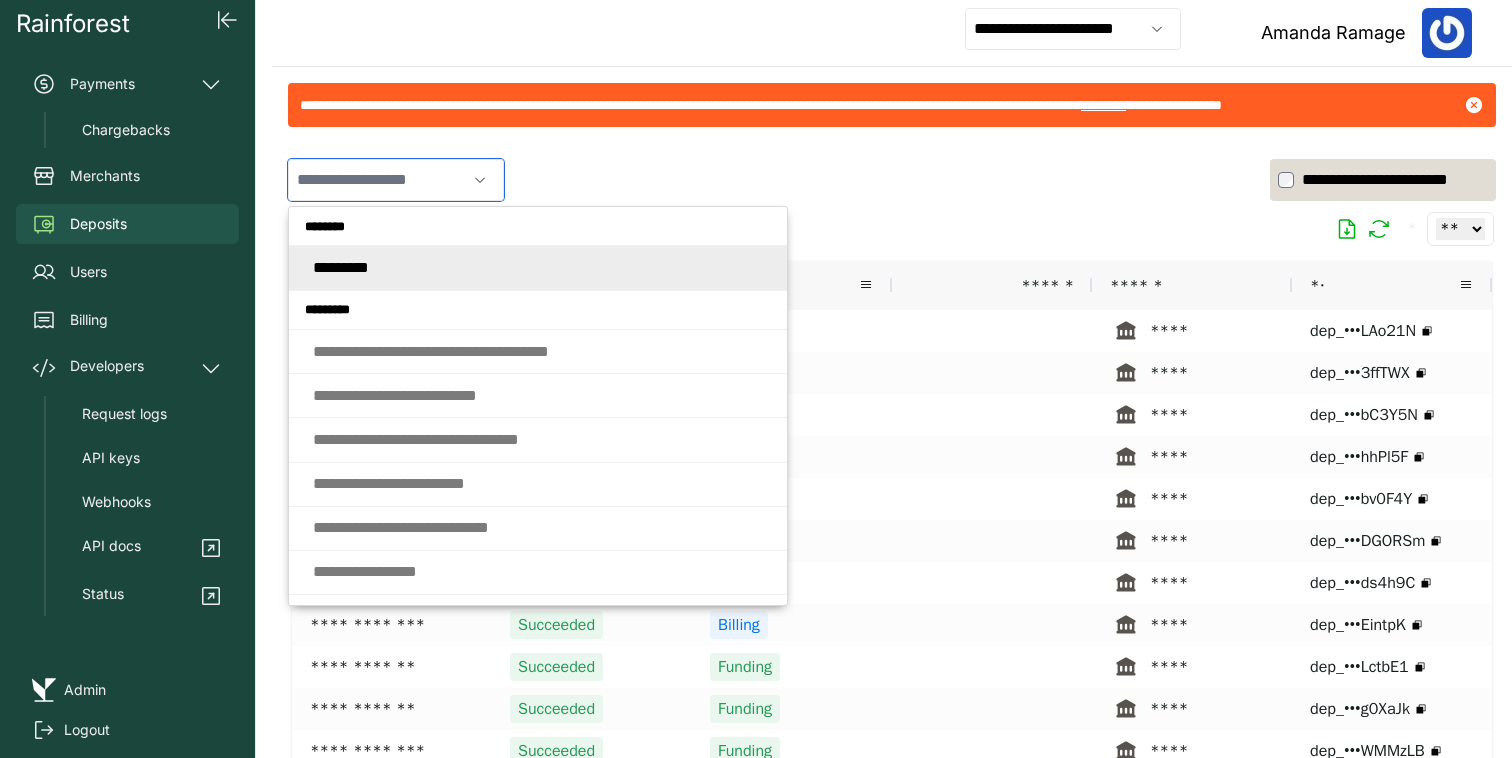 paste on "**********" 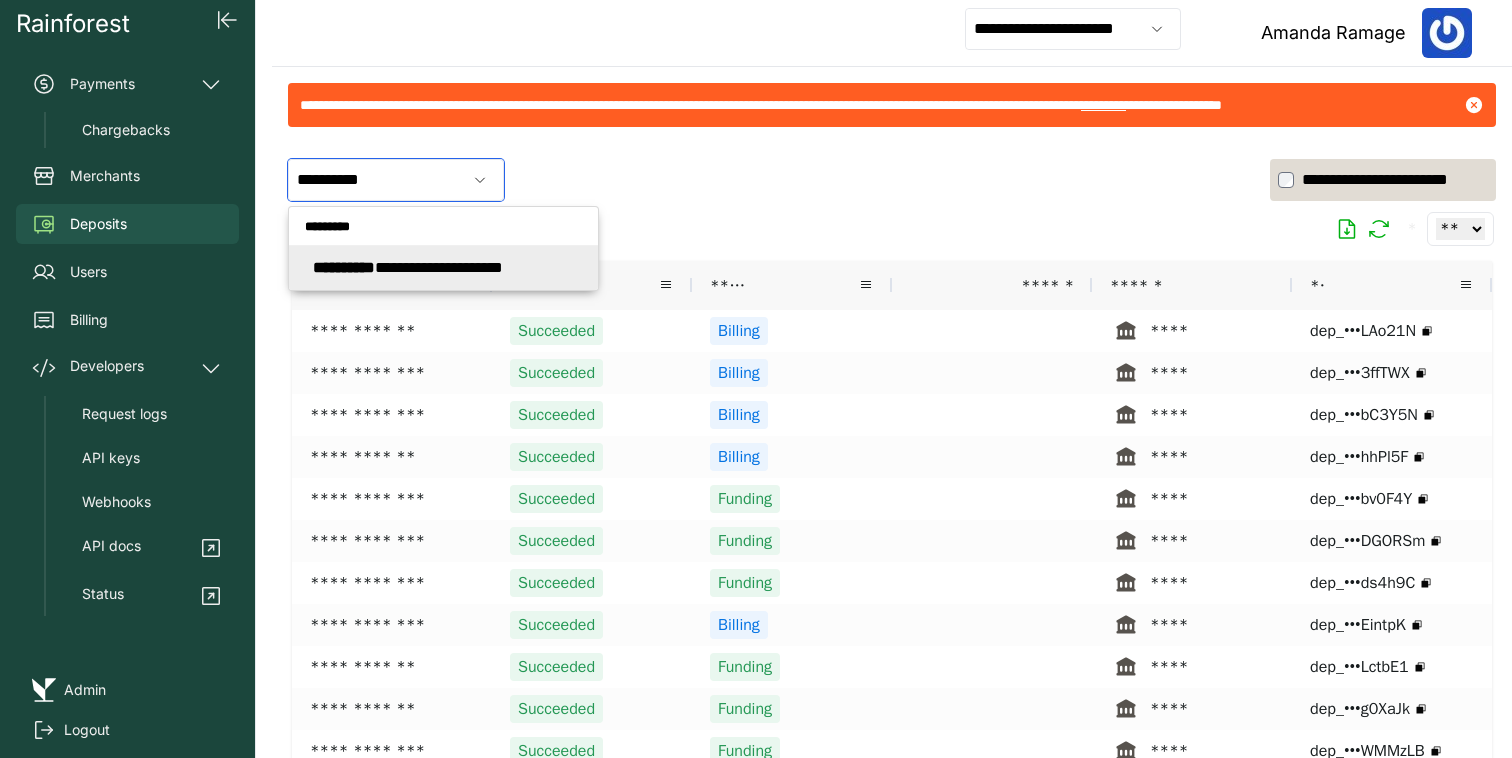 click on "**********" 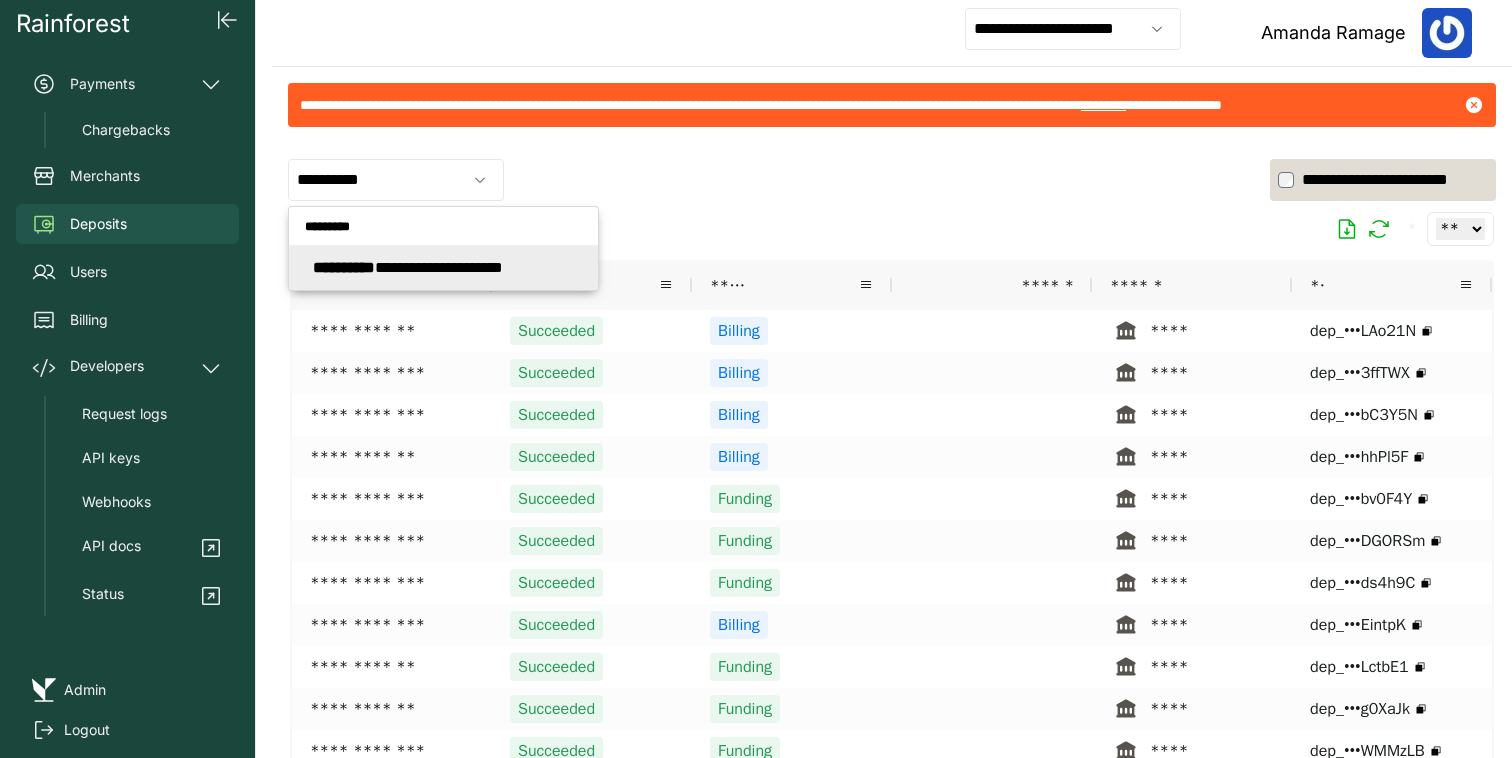 type on "**********" 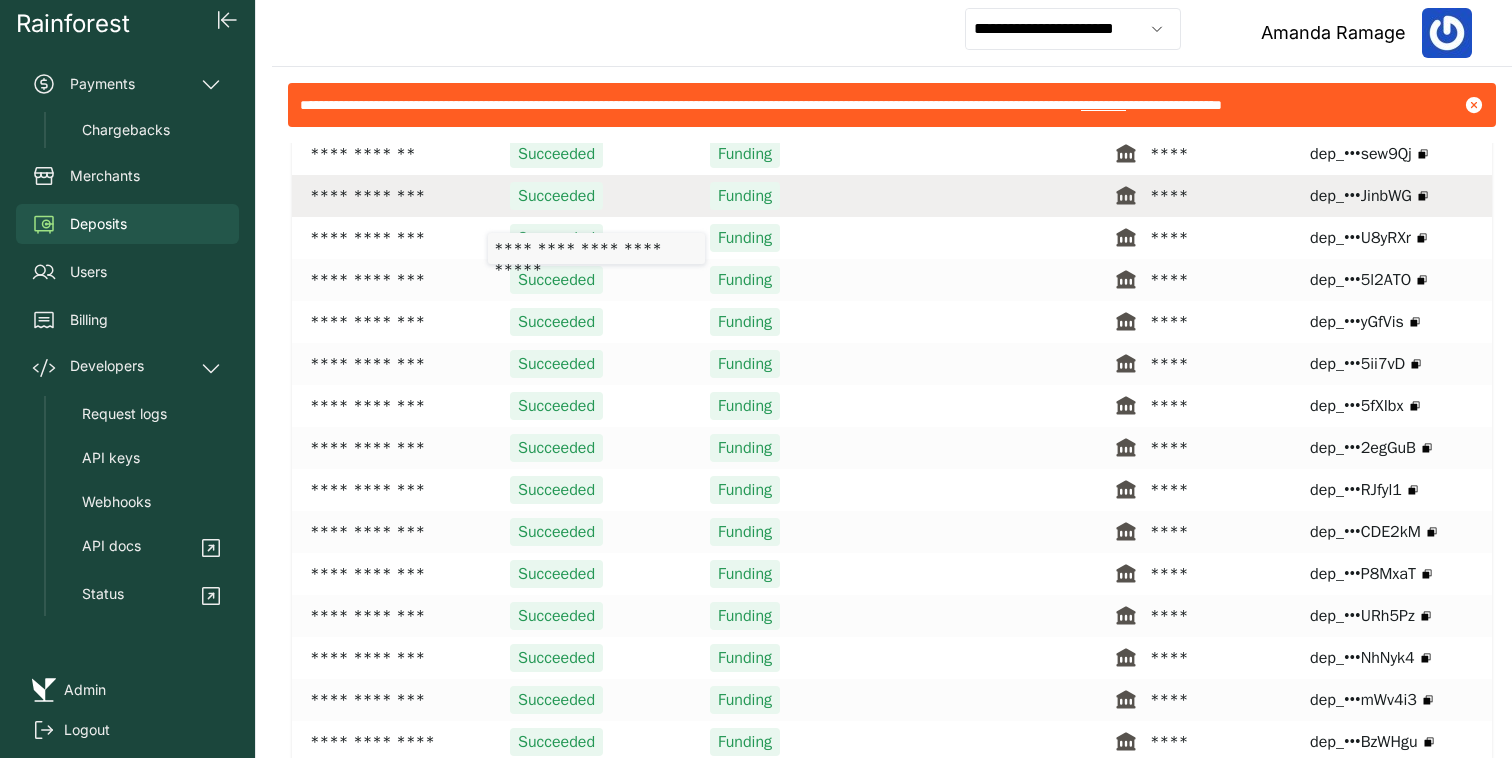 scroll, scrollTop: 230, scrollLeft: 0, axis: vertical 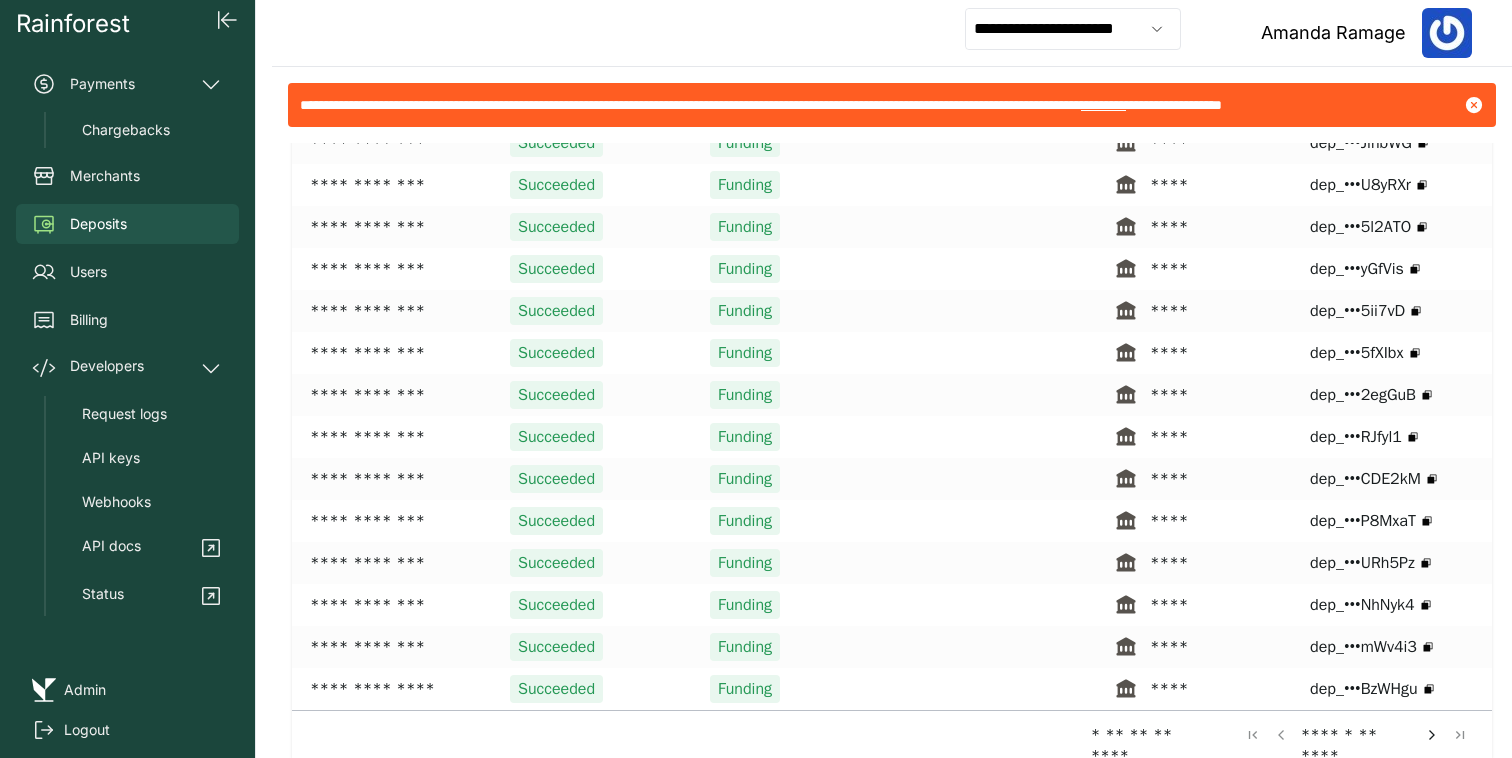 click at bounding box center (1432, 735) 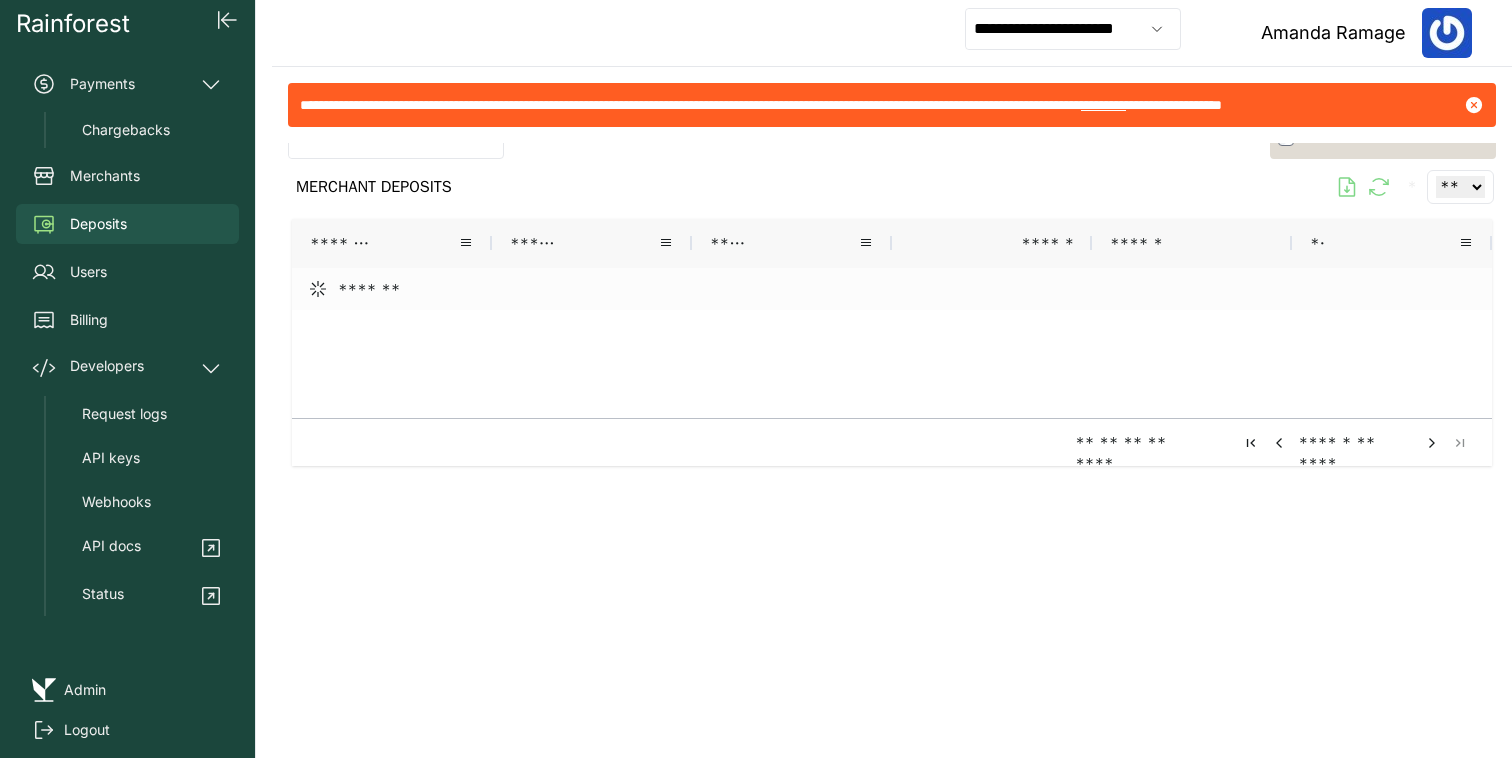 scroll, scrollTop: 42, scrollLeft: 0, axis: vertical 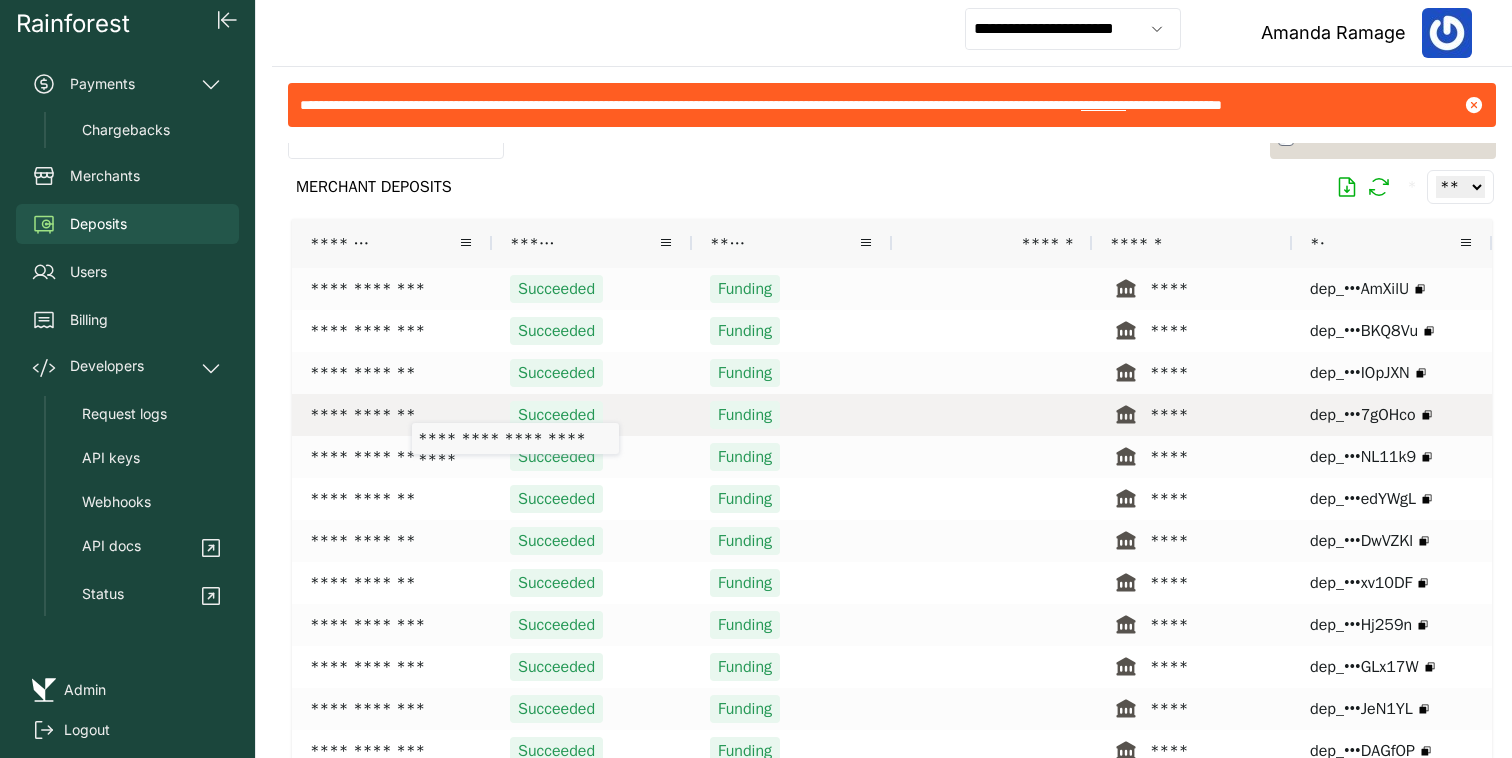 click on "**********" at bounding box center [392, 415] 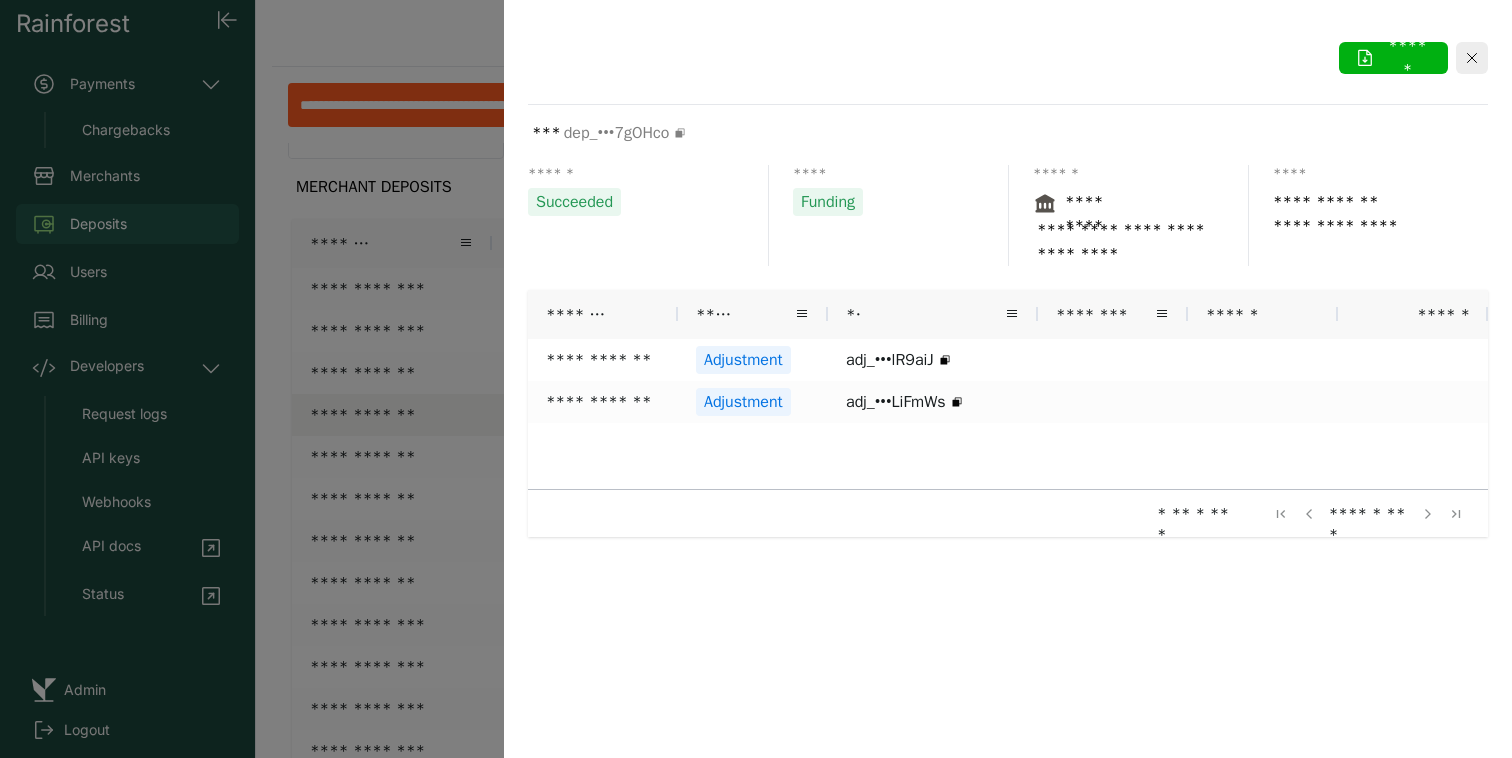 click at bounding box center (756, 379) 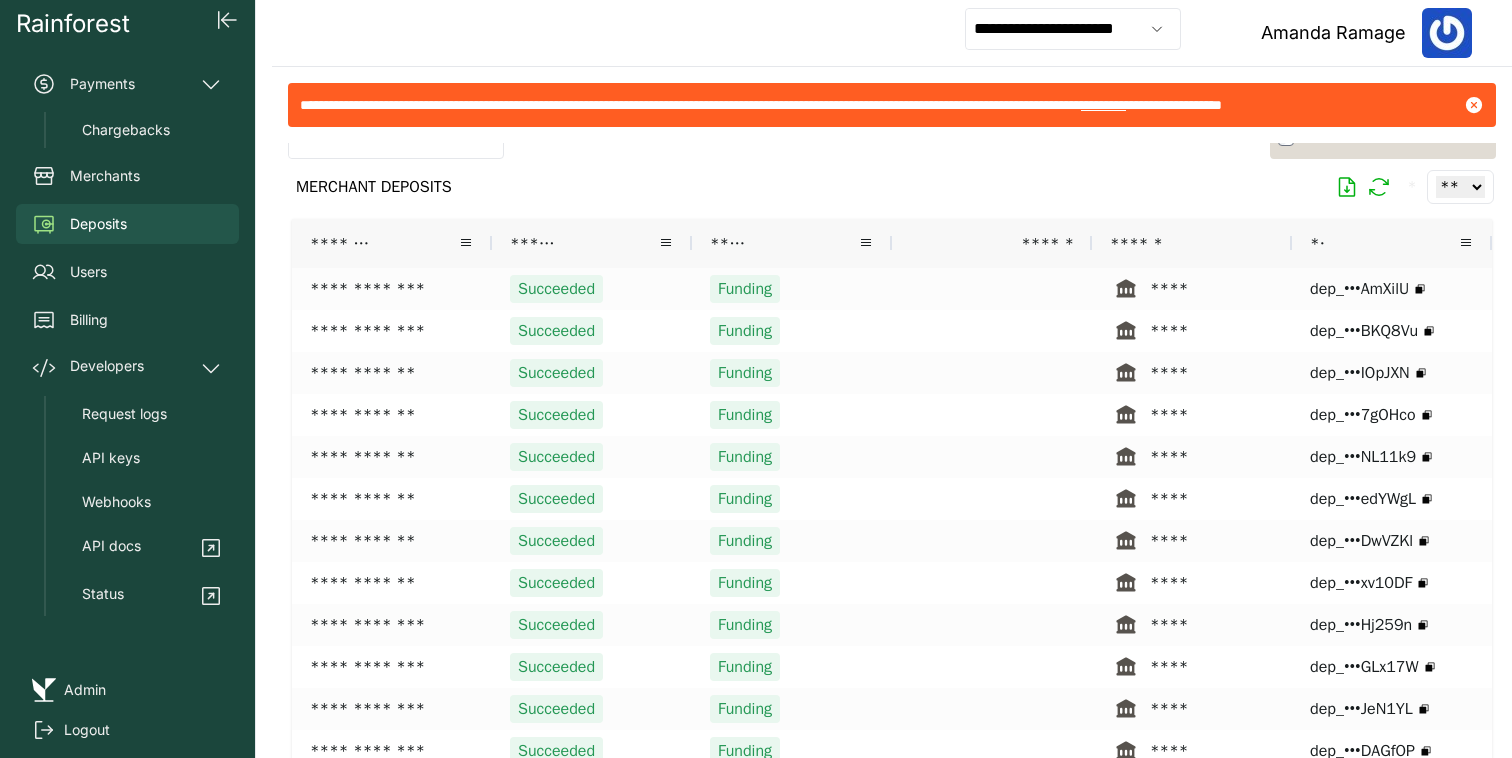 scroll, scrollTop: 18, scrollLeft: 0, axis: vertical 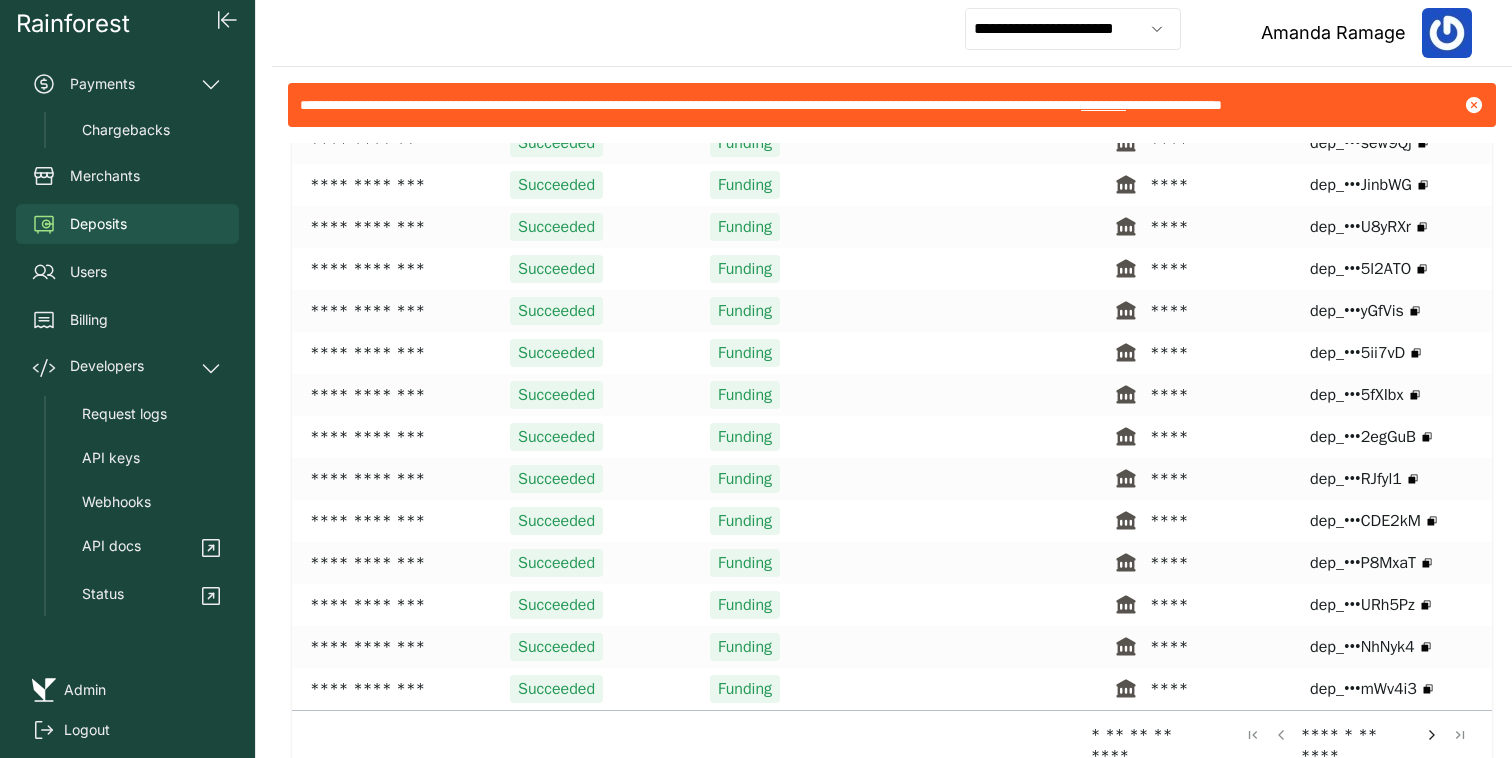 click at bounding box center (1432, 735) 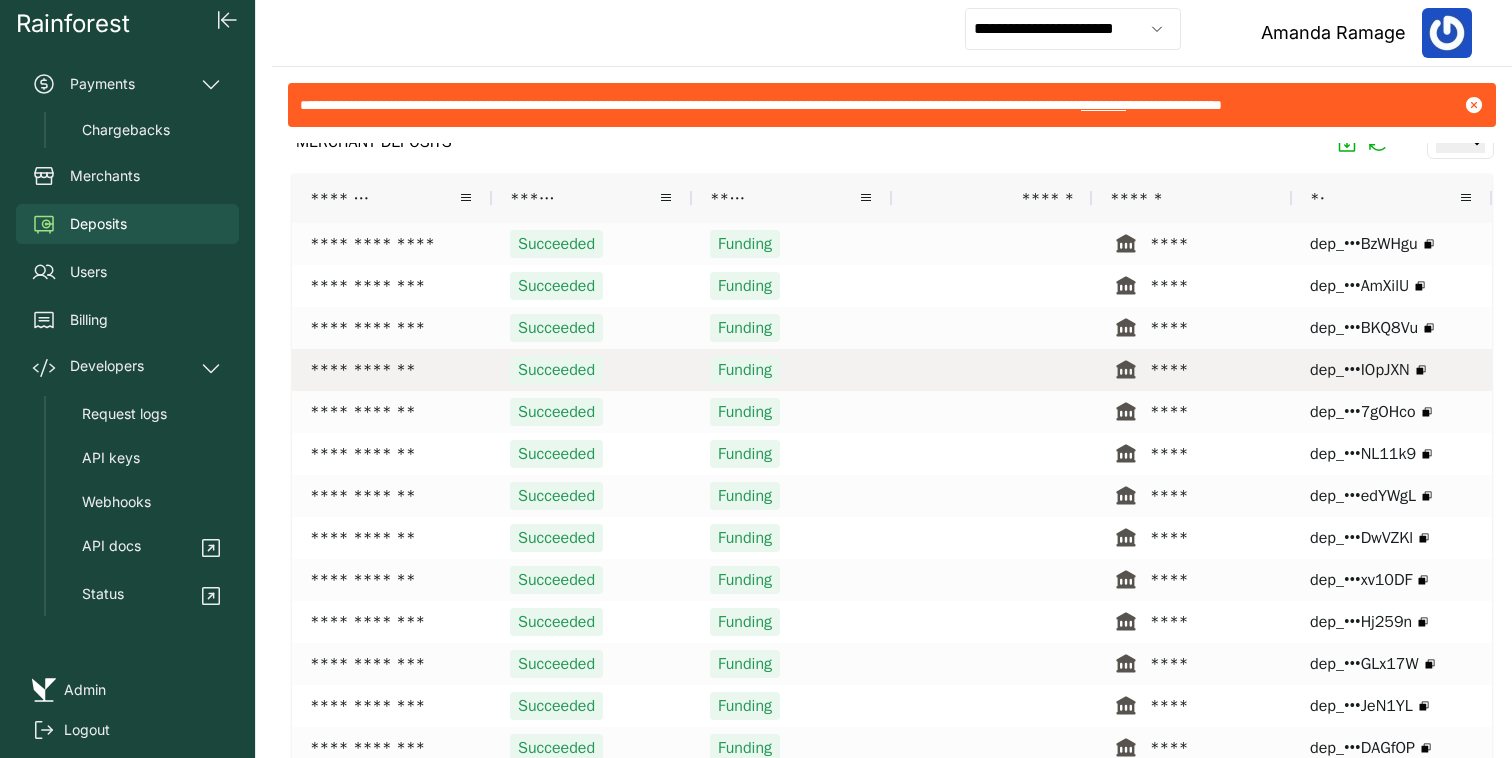 scroll, scrollTop: 90, scrollLeft: 0, axis: vertical 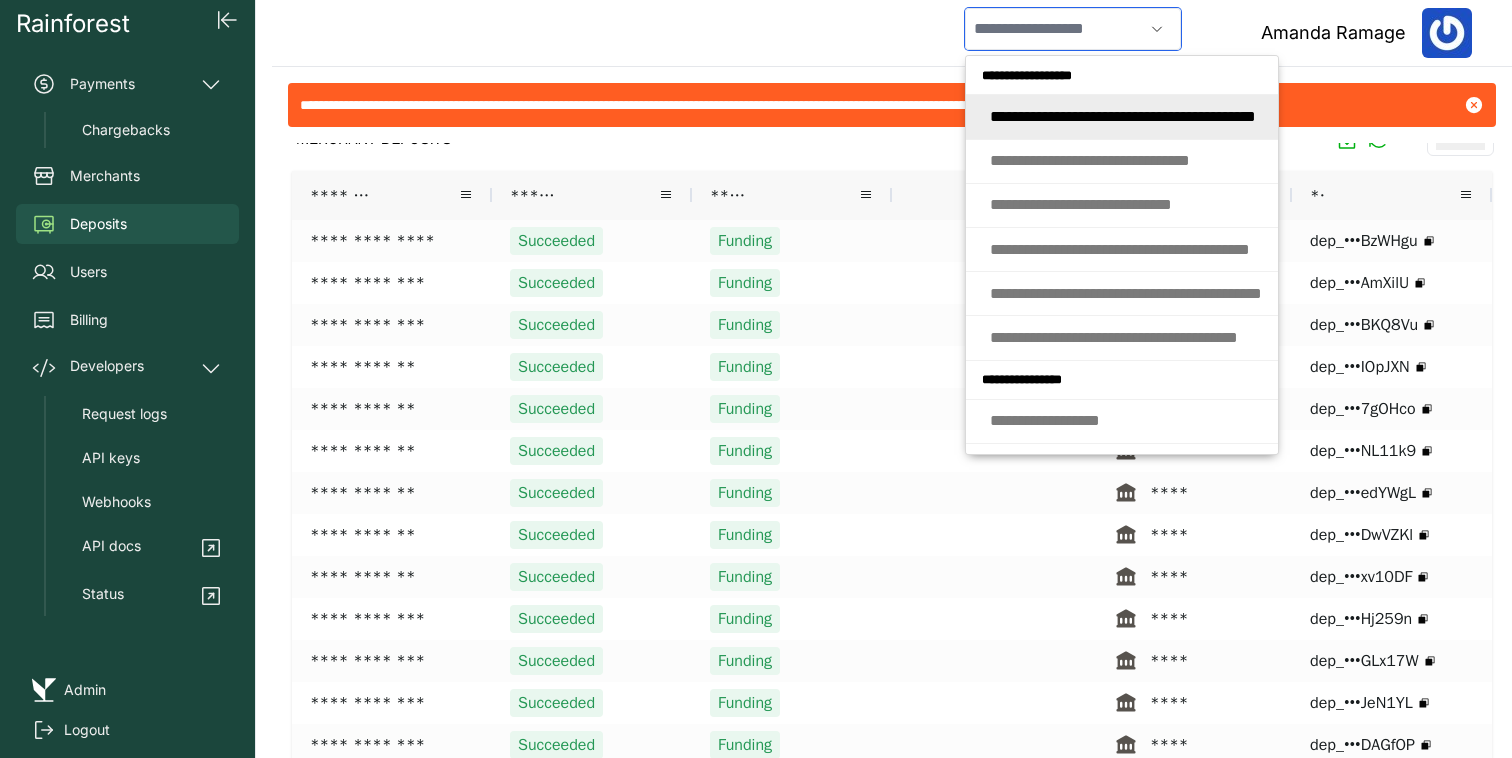 click at bounding box center (1054, 29) 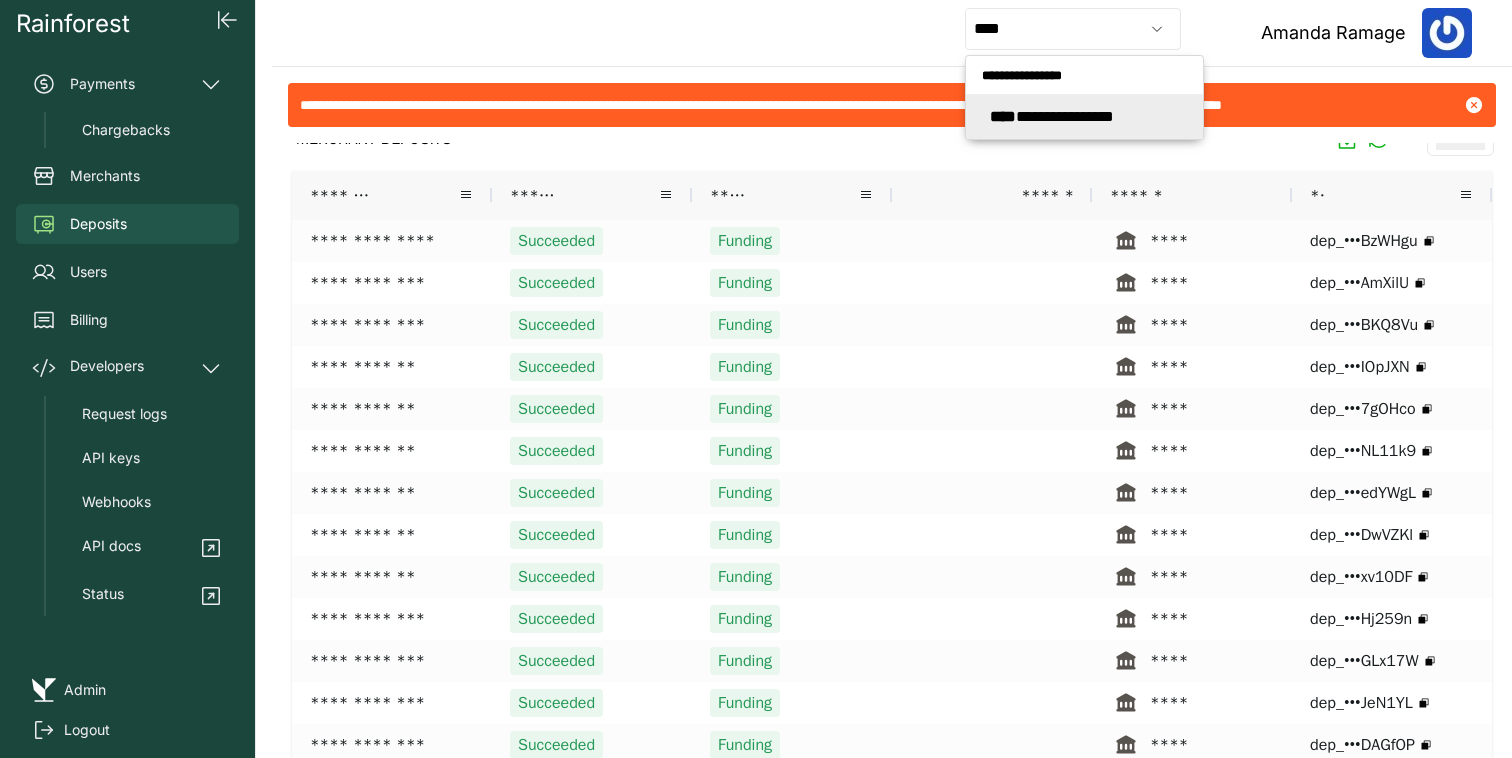 type on "**********" 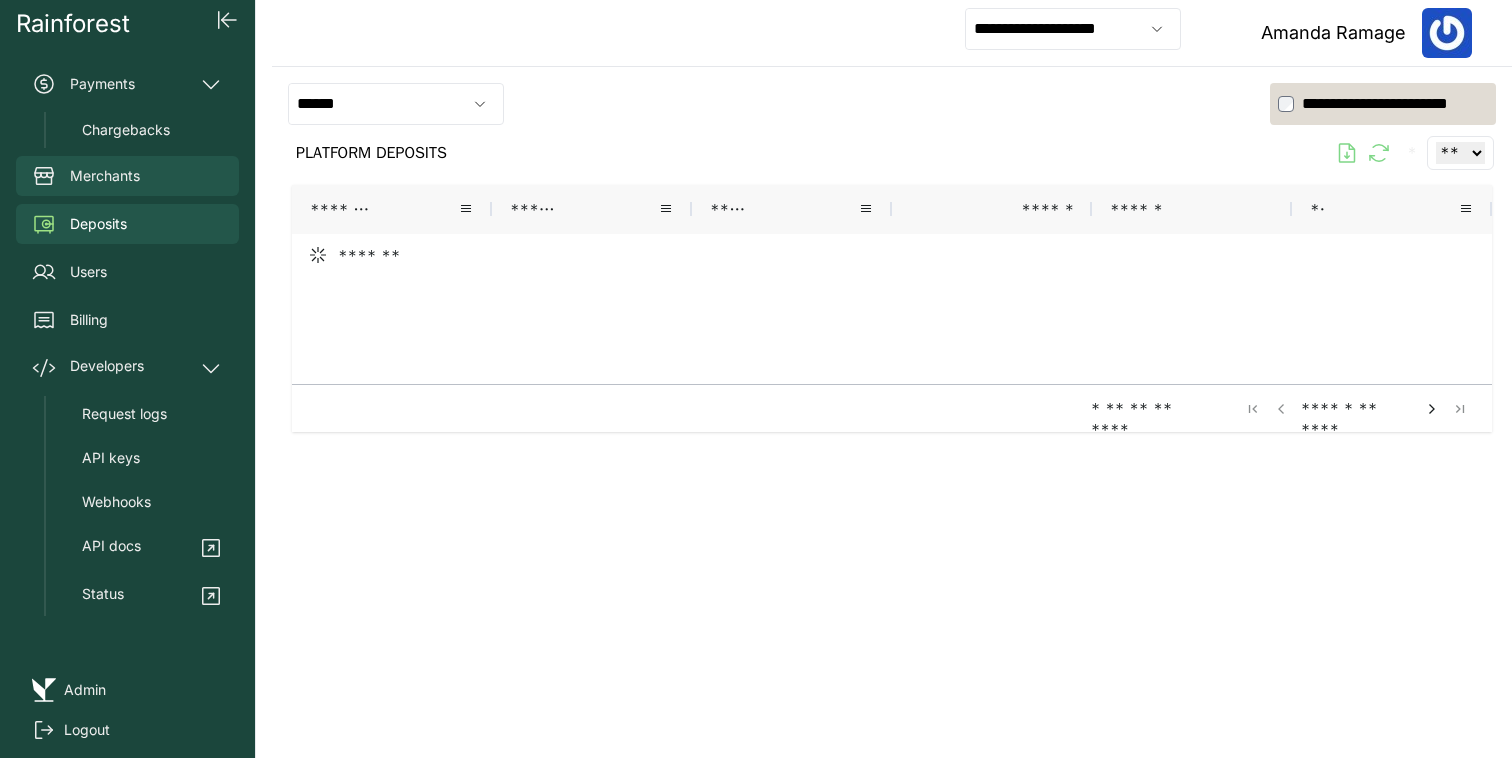 click on "Merchants" at bounding box center (127, 176) 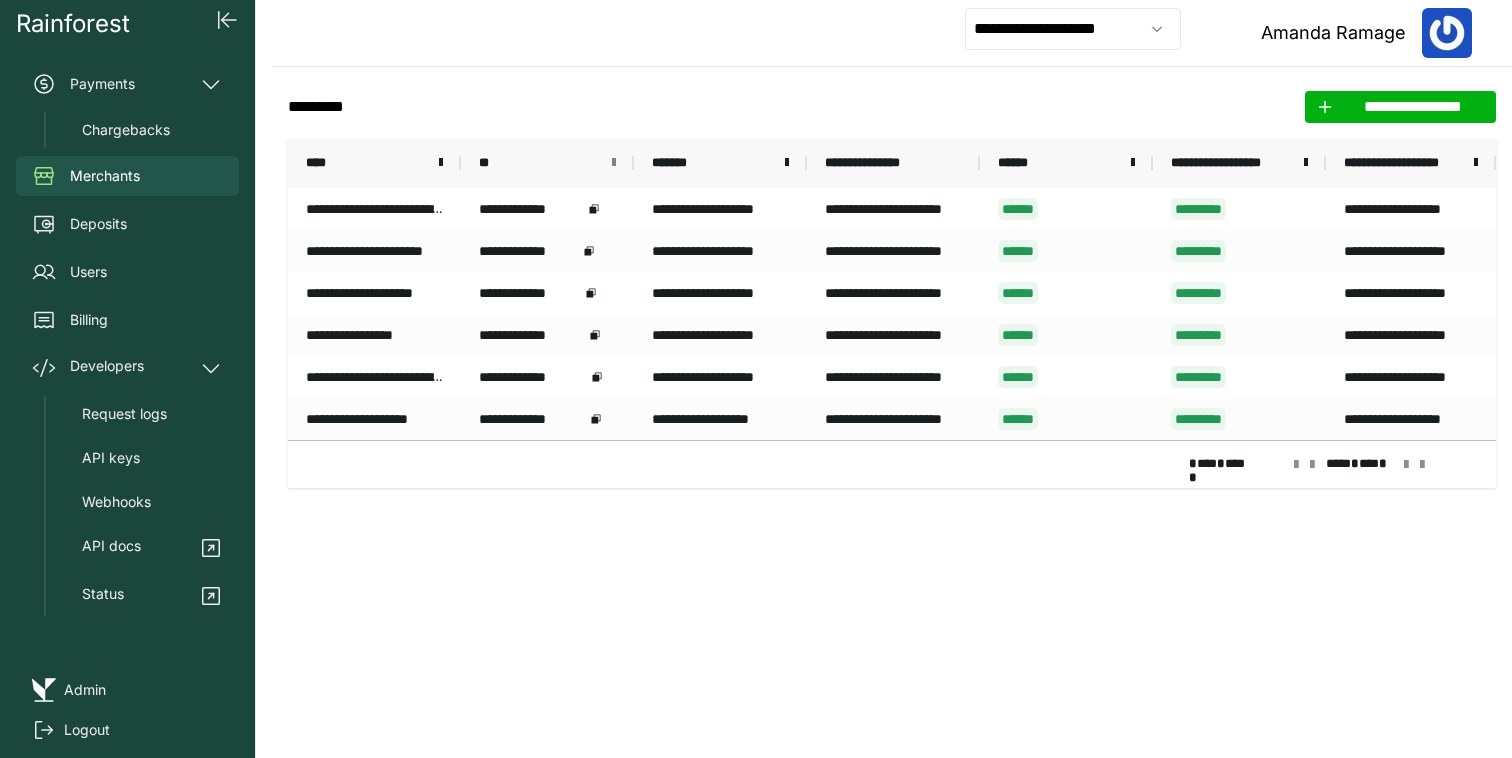 click at bounding box center (614, 163) 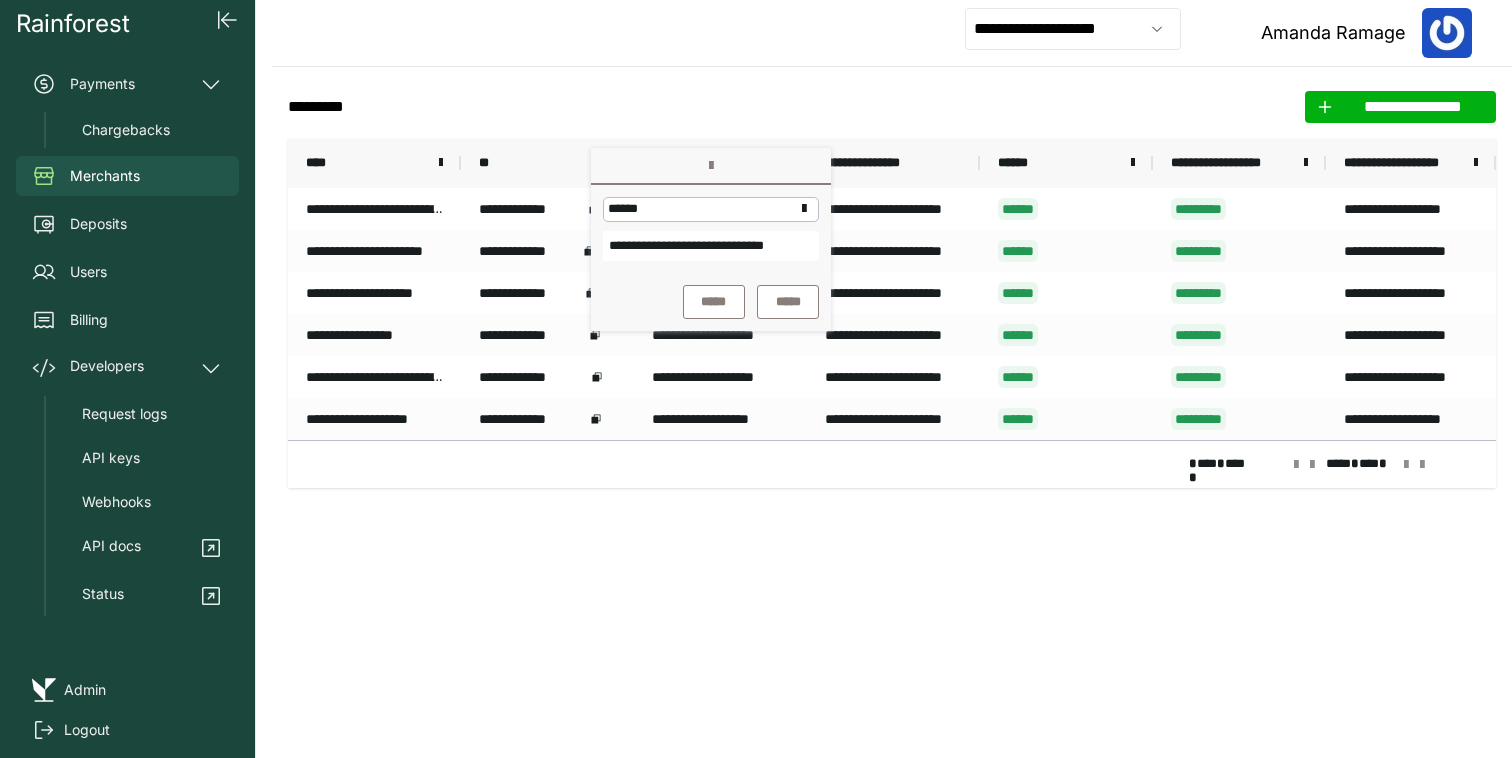 scroll, scrollTop: 0, scrollLeft: 51, axis: horizontal 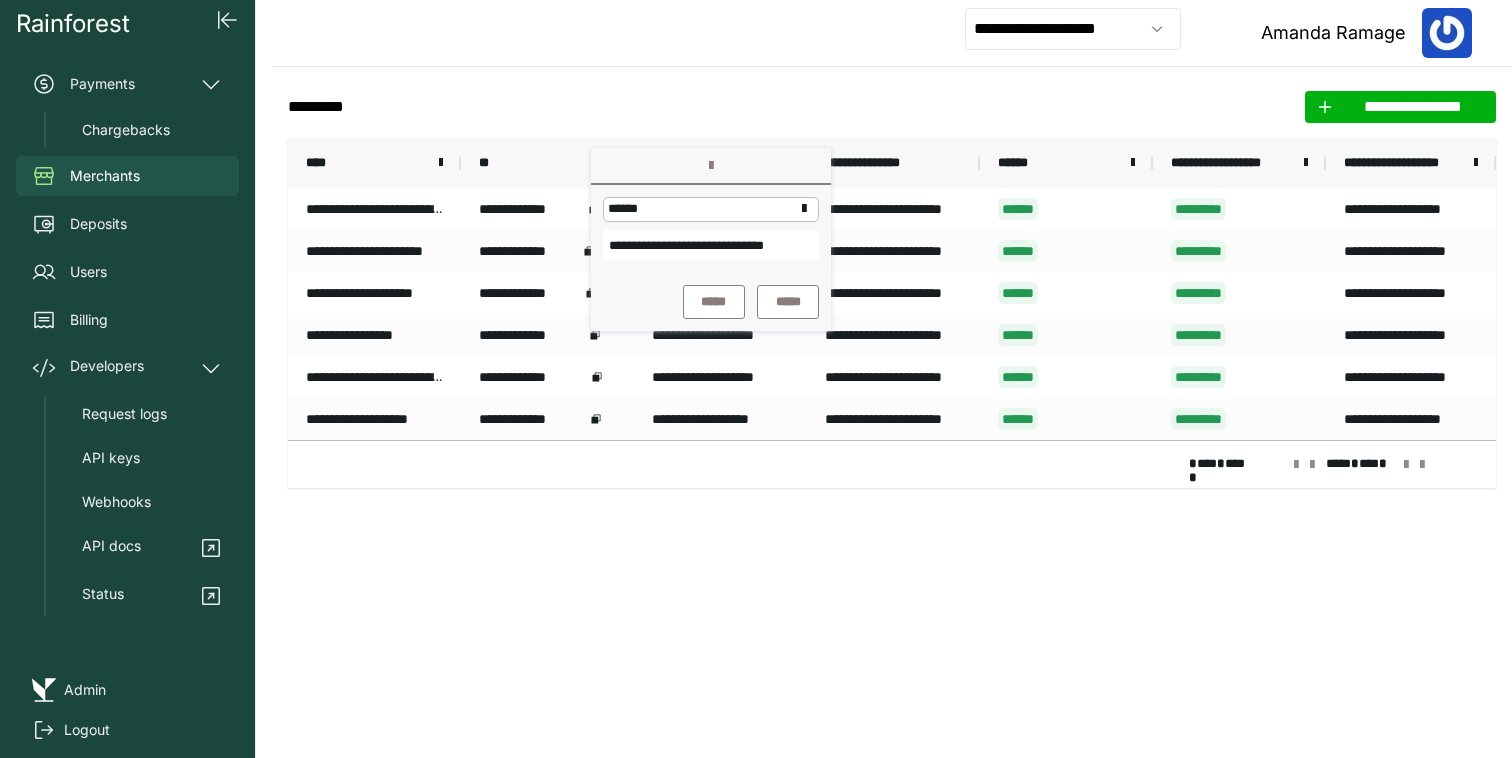 type on "**********" 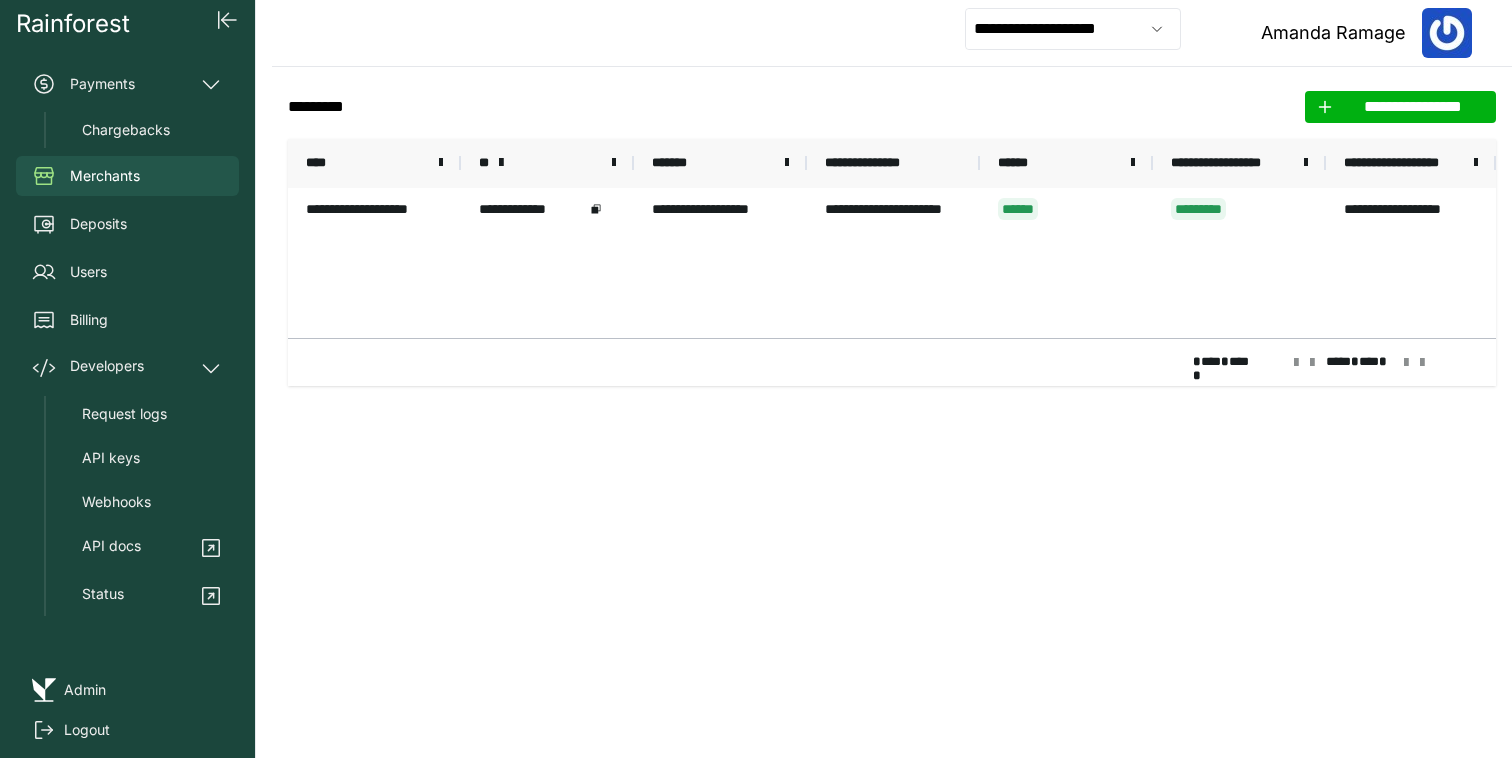 click on "**********" 